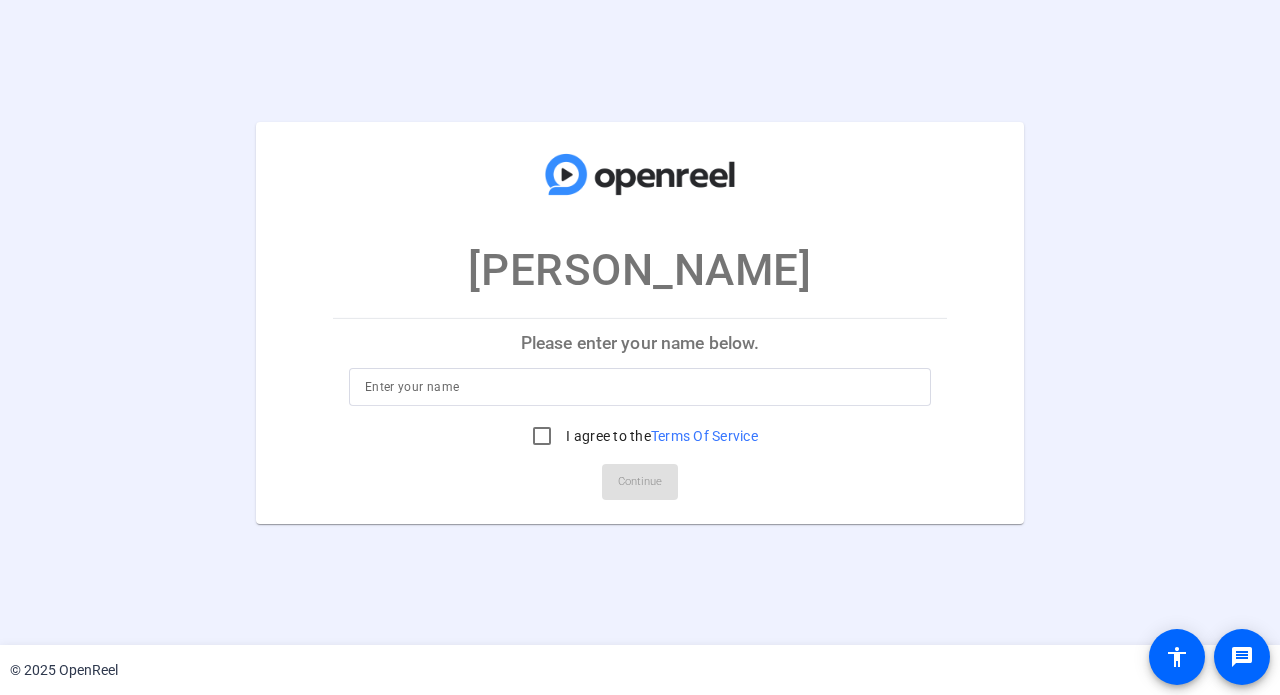 scroll, scrollTop: 0, scrollLeft: 0, axis: both 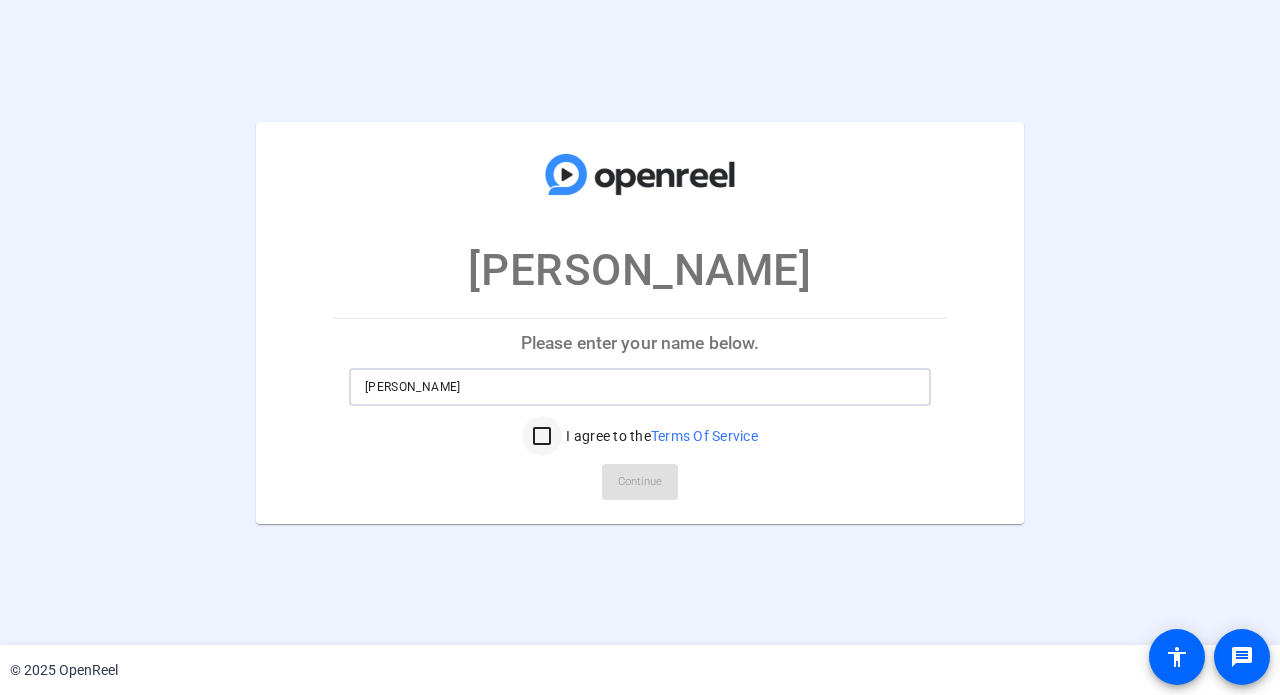type on "[PERSON_NAME]" 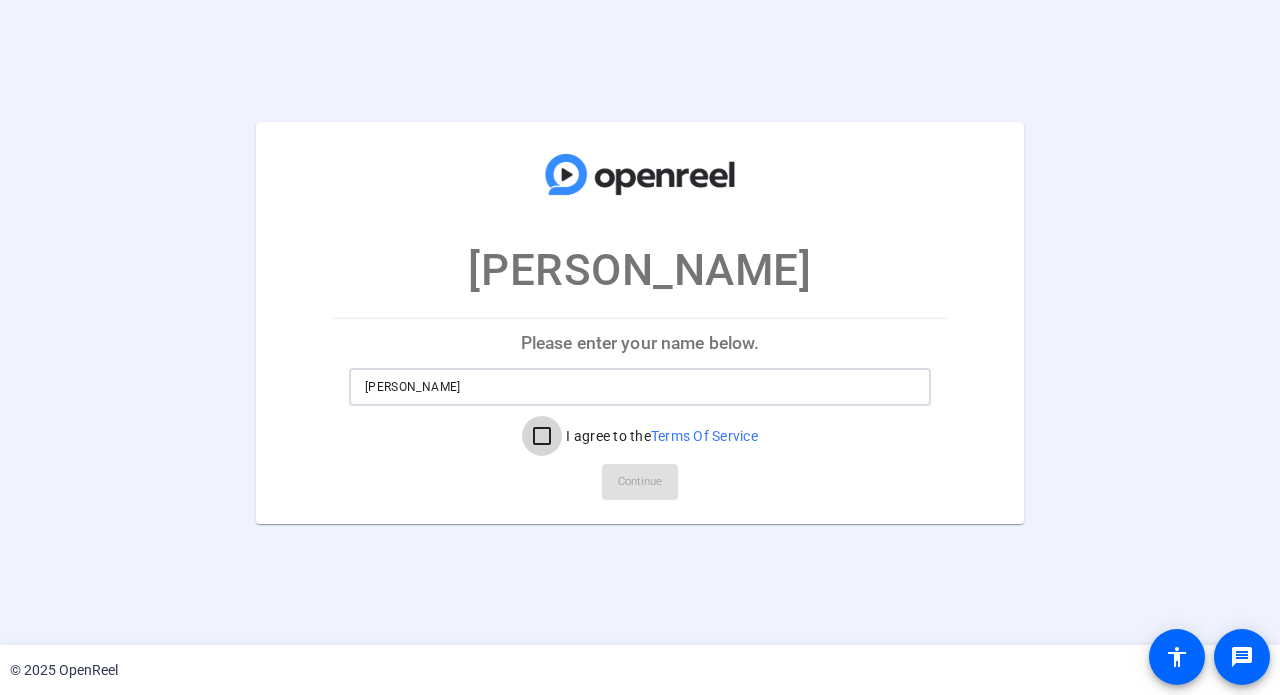 click on "I agree to the  Terms Of Service" at bounding box center (542, 436) 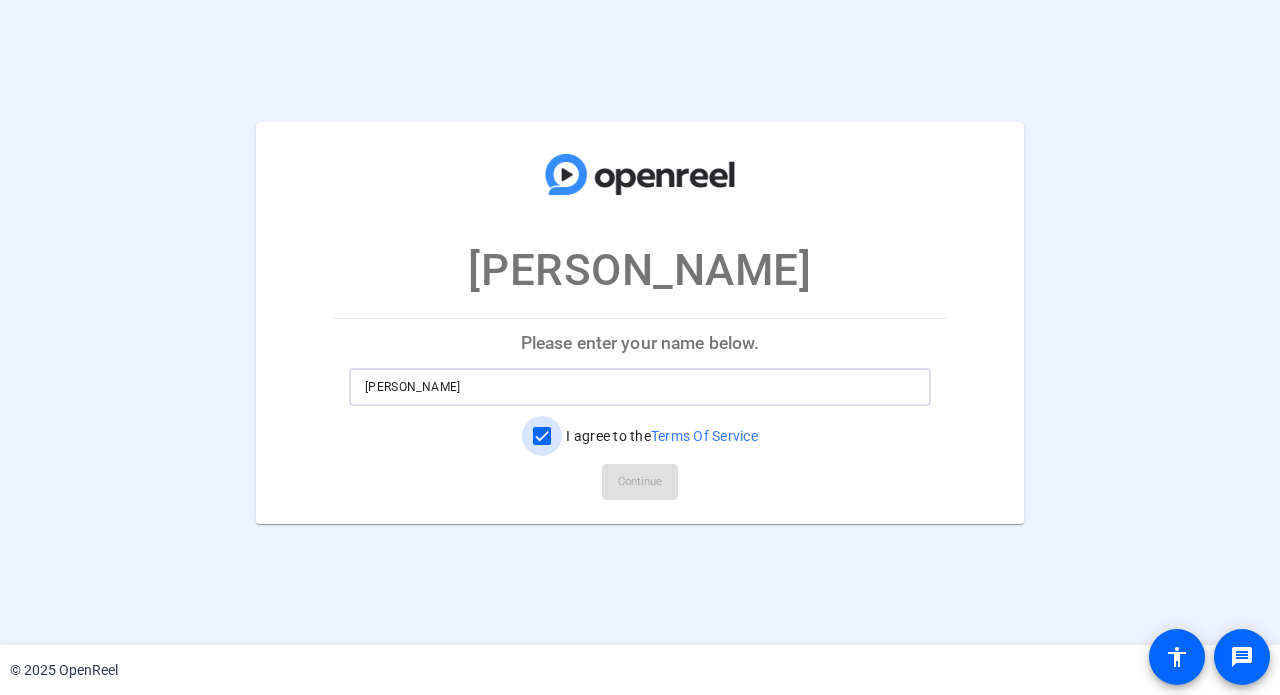 checkbox on "true" 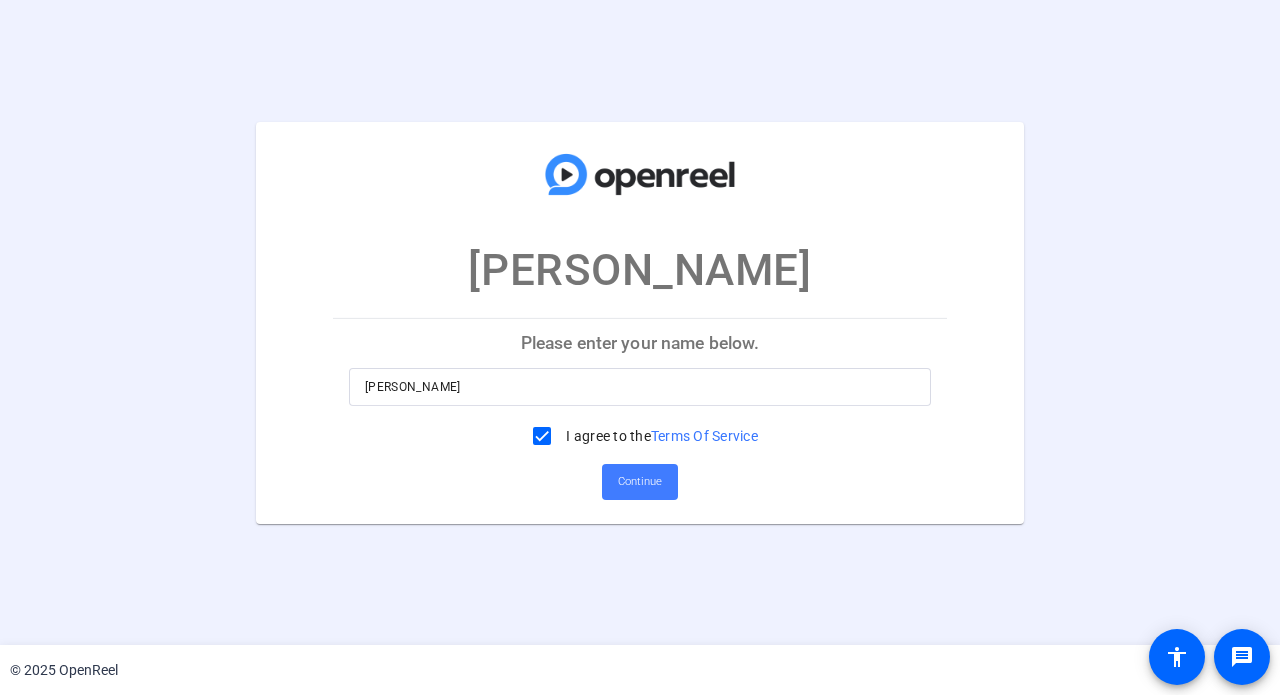 click on "Continue" 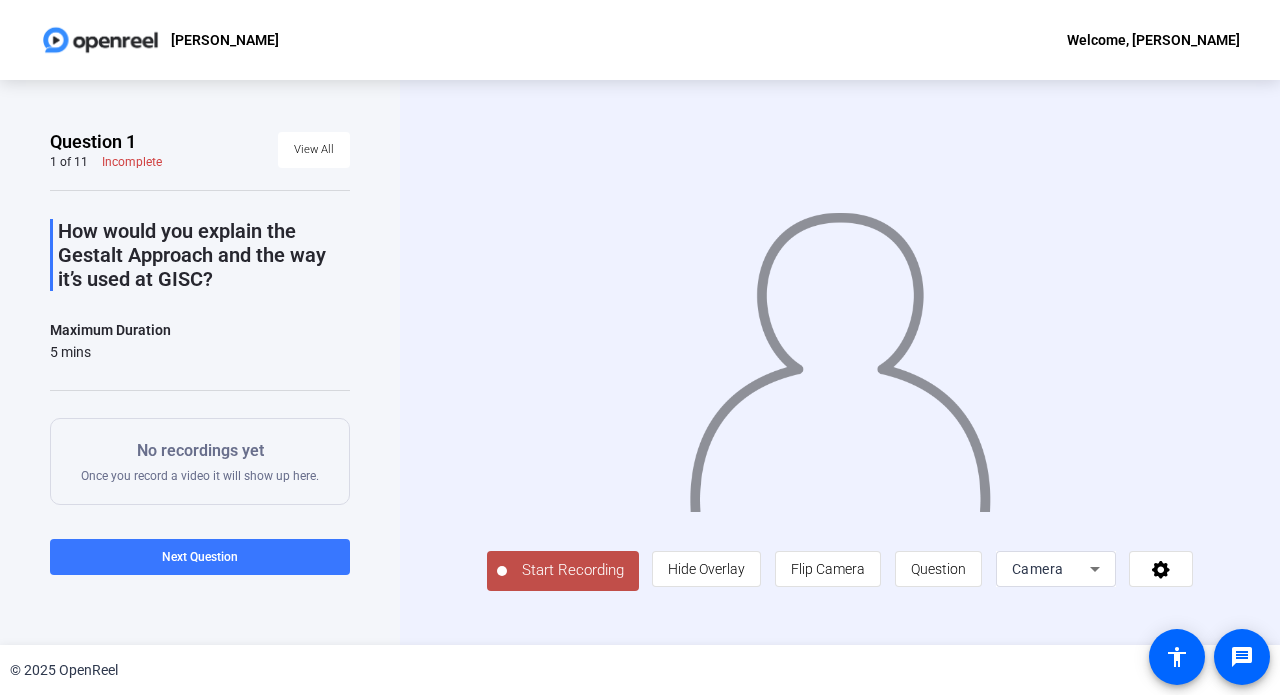 click on "Start Recording" 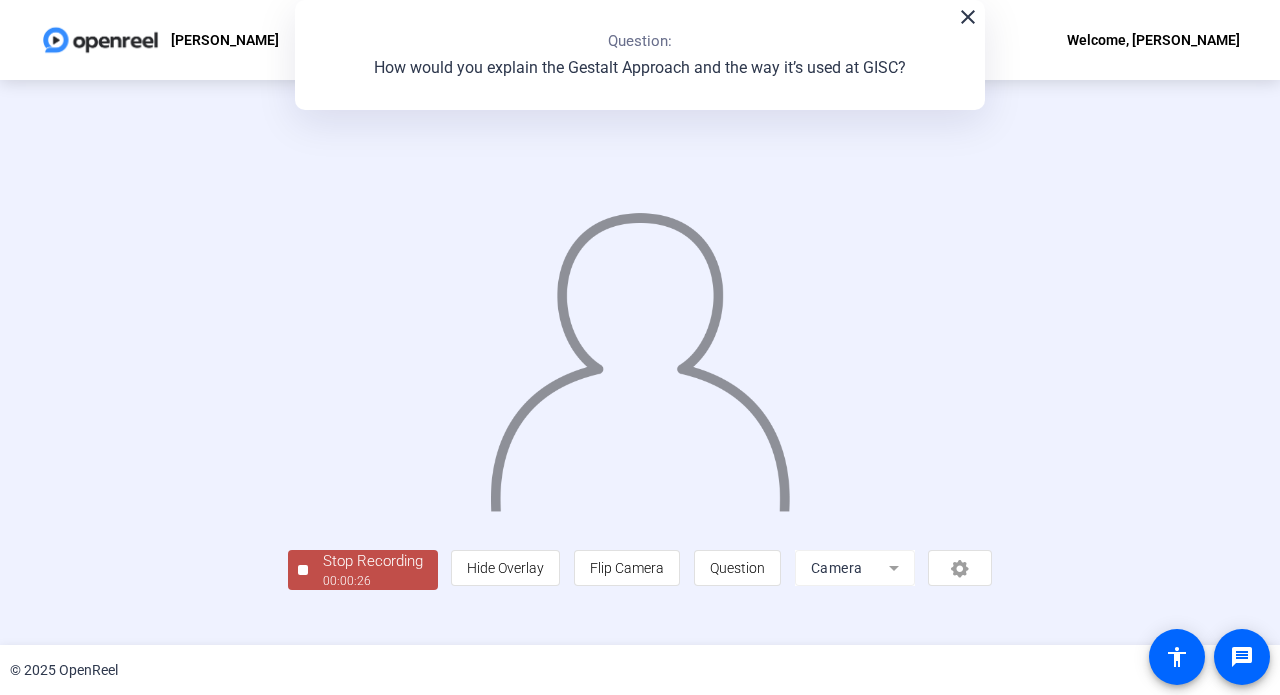 click 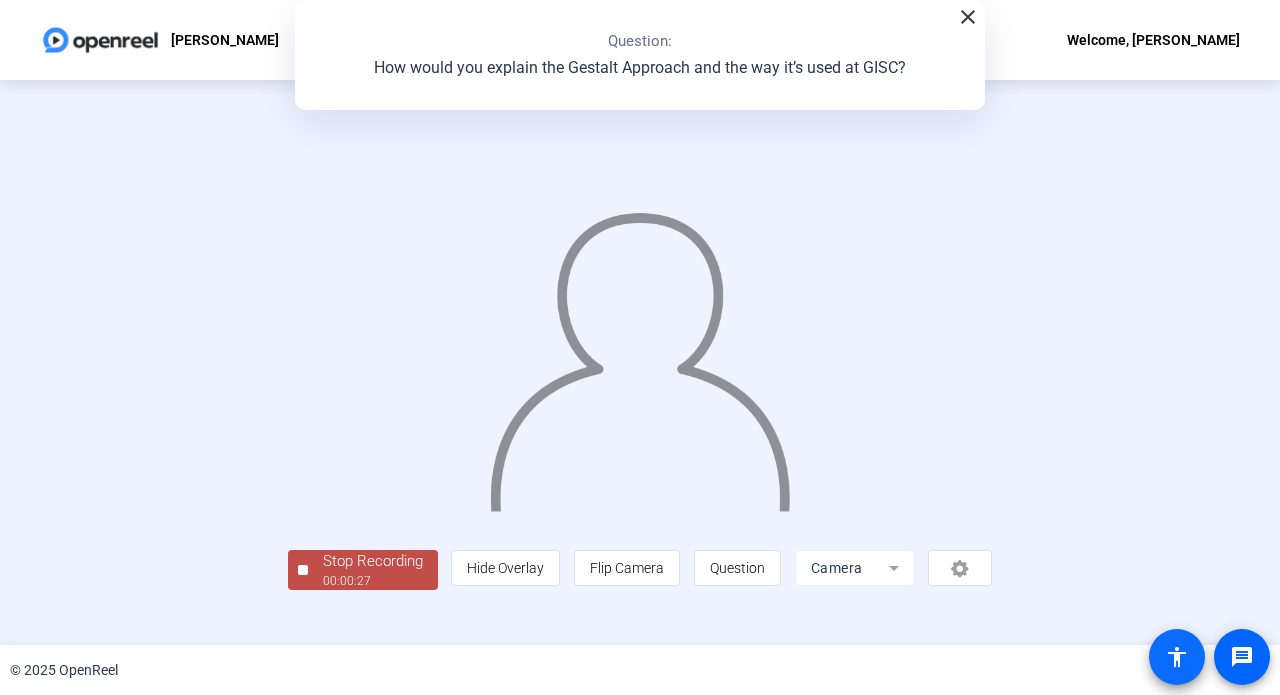 click 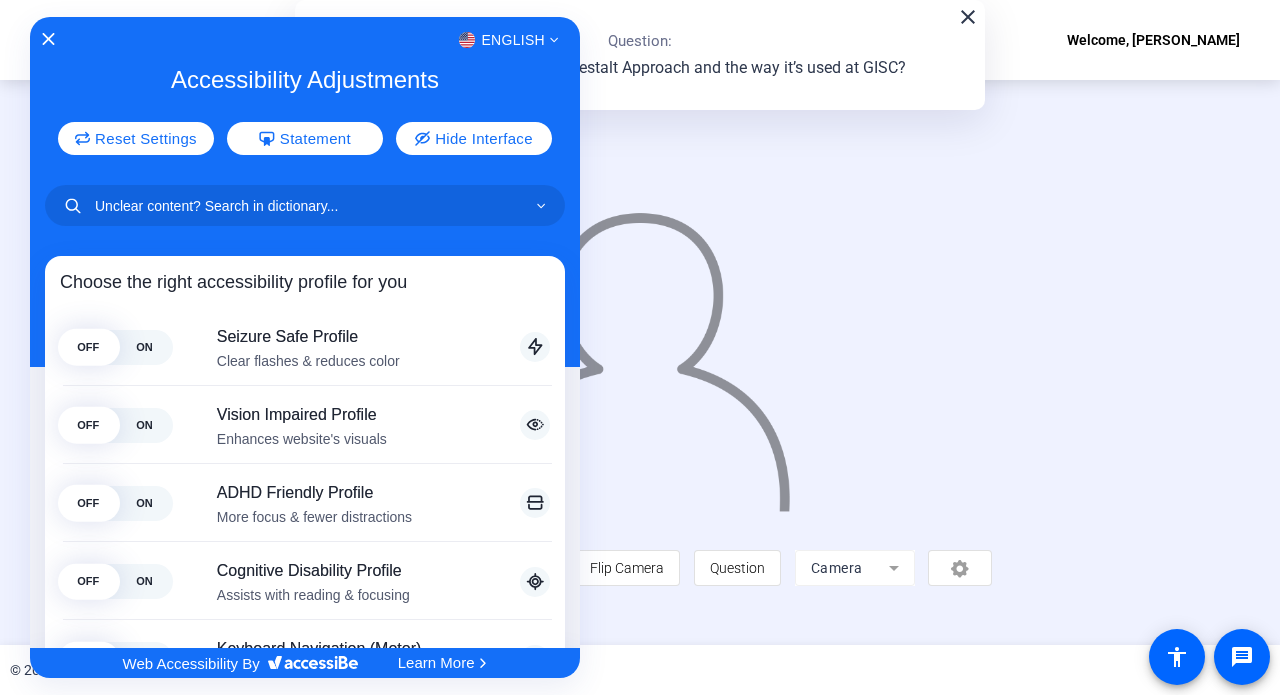 click on "English" 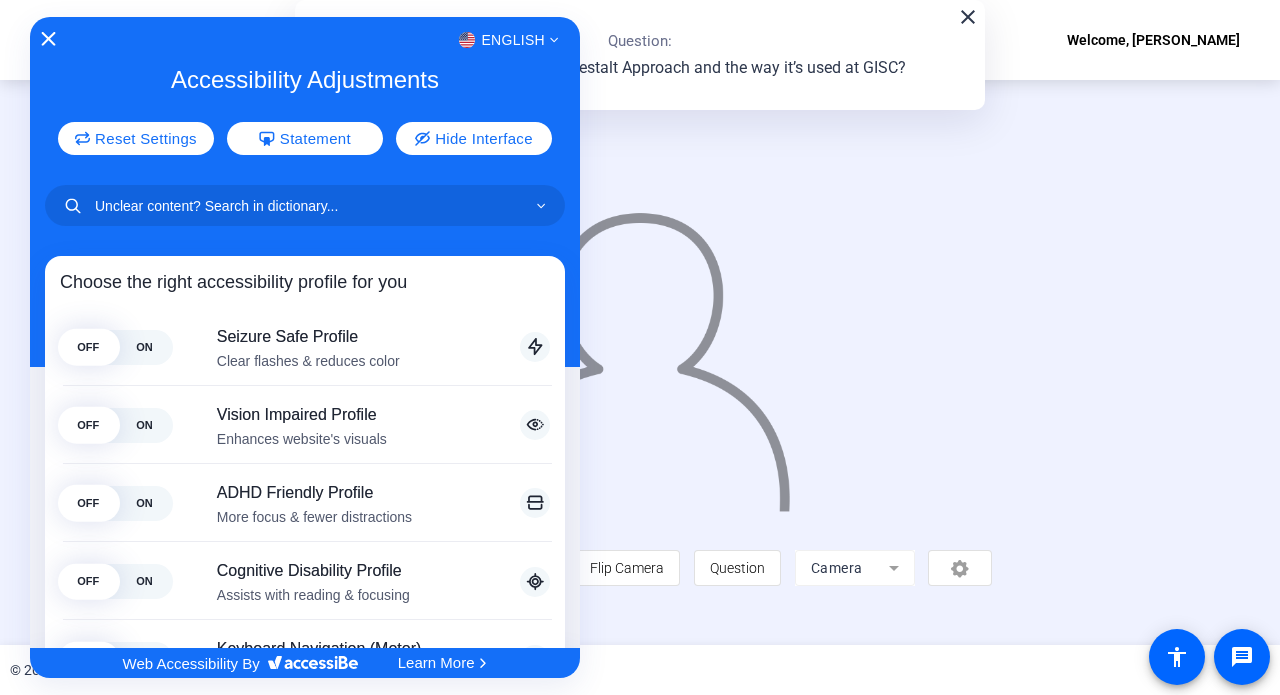 click 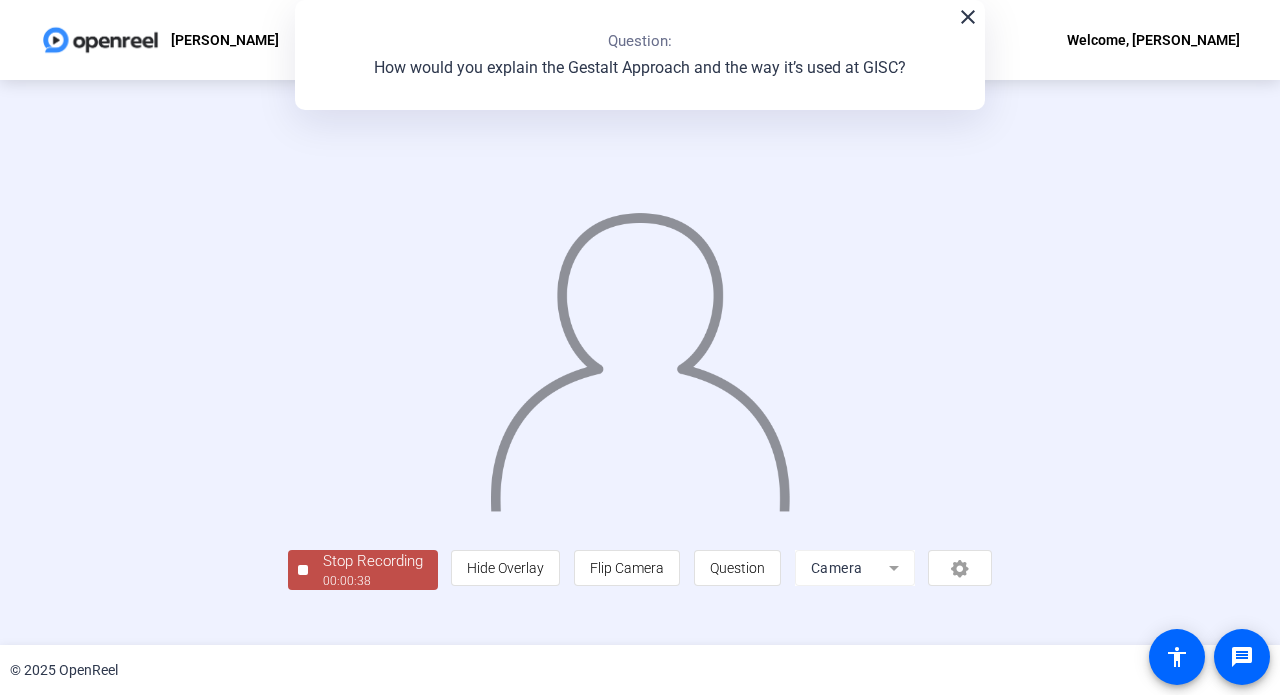 click on "close" 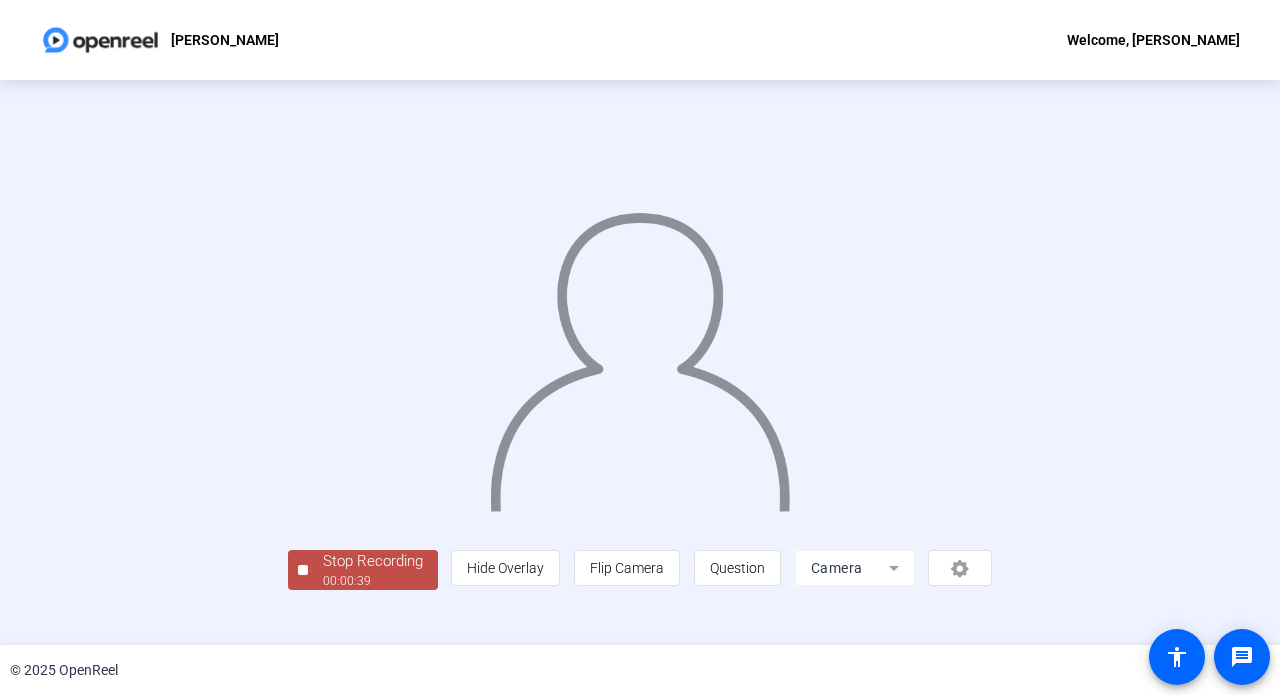 scroll, scrollTop: 44, scrollLeft: 0, axis: vertical 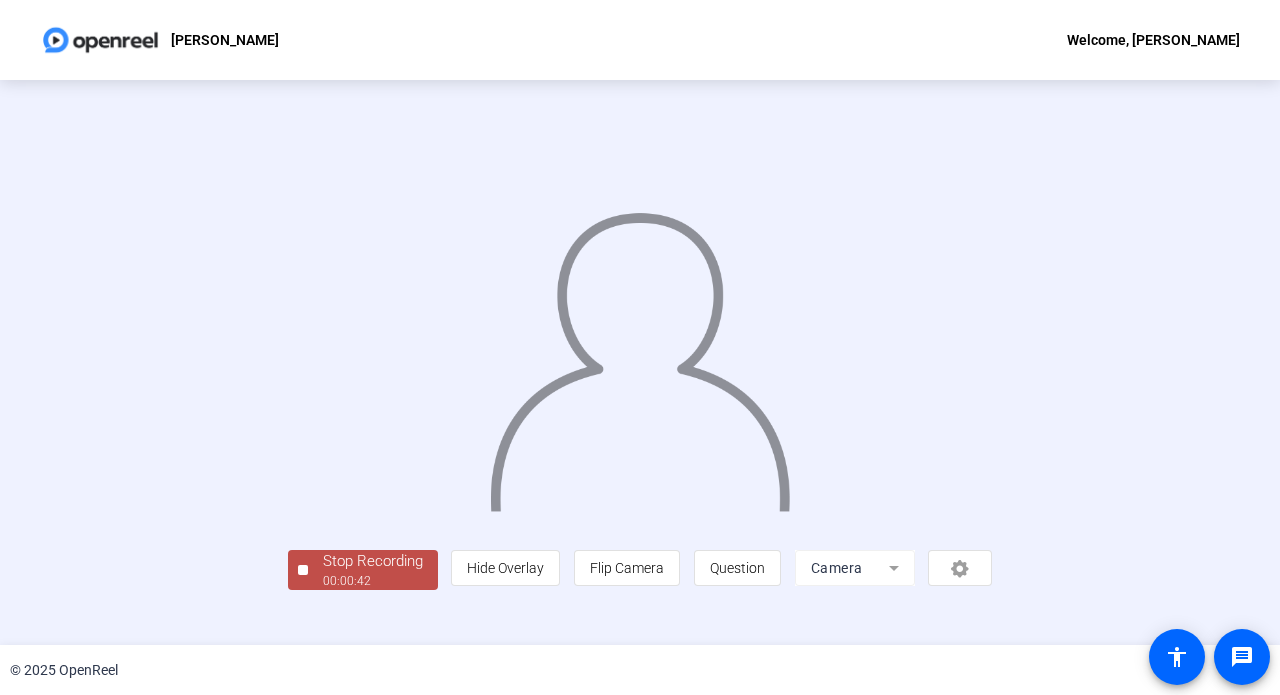 click on "Stop Recording" 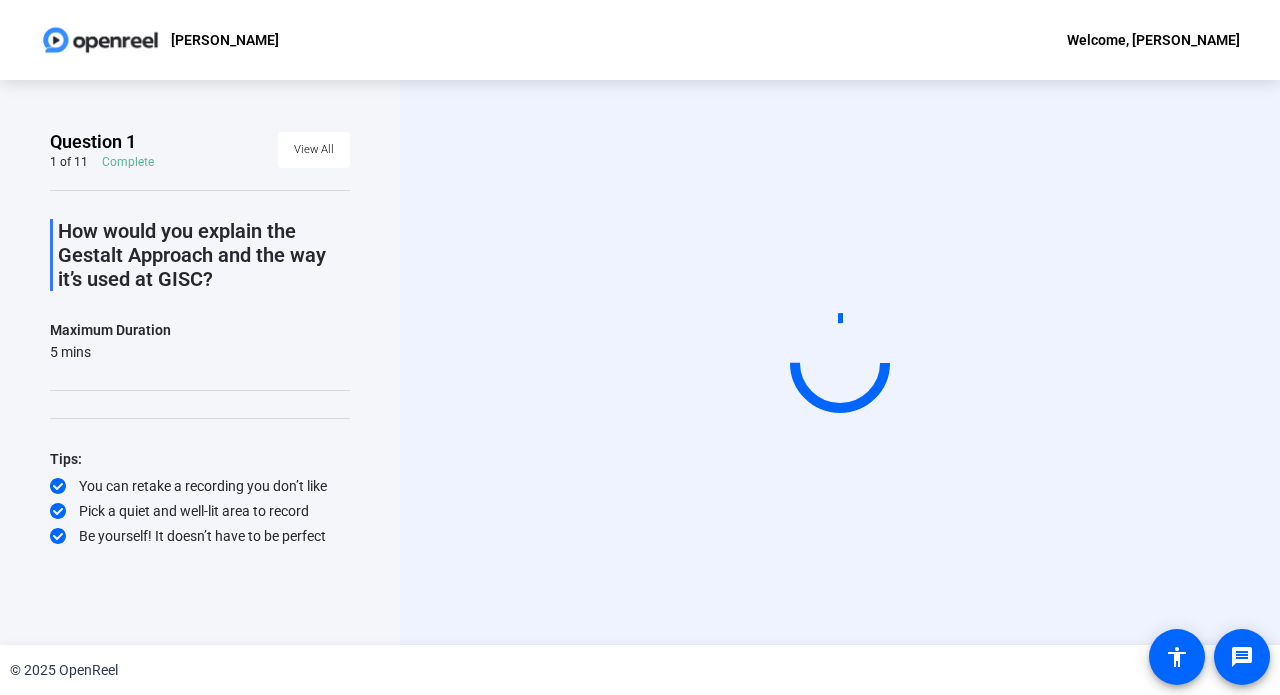 scroll, scrollTop: 0, scrollLeft: 0, axis: both 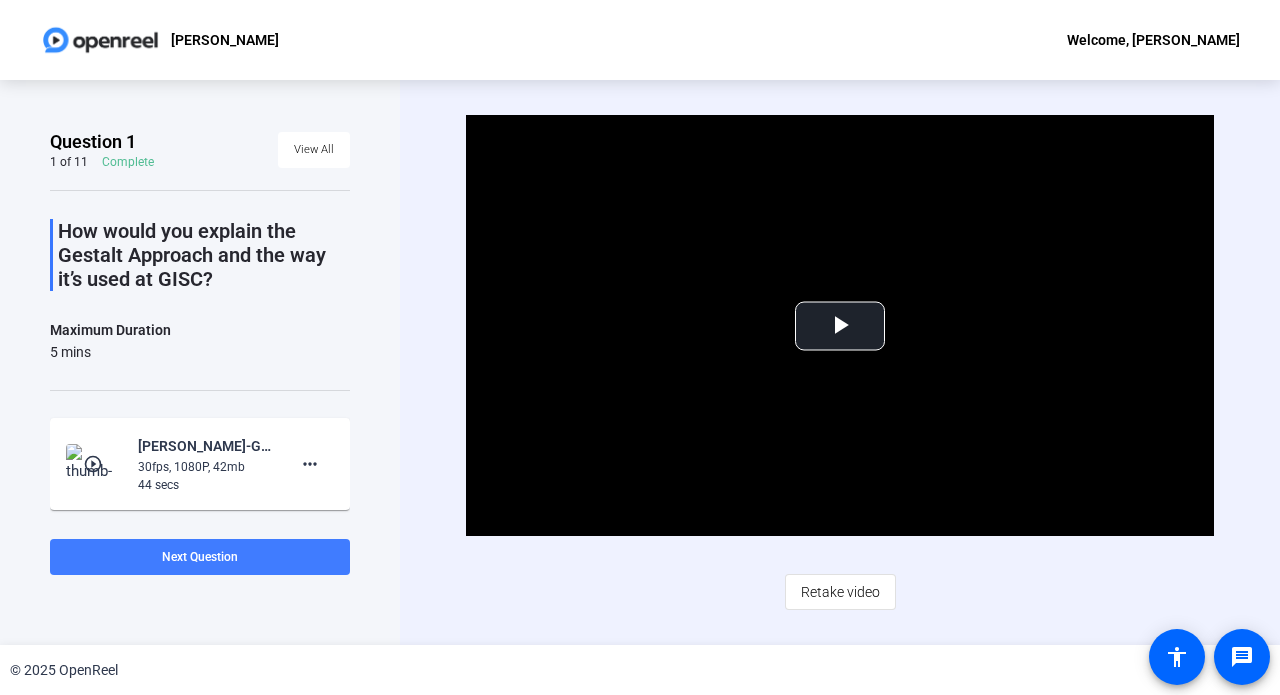 click 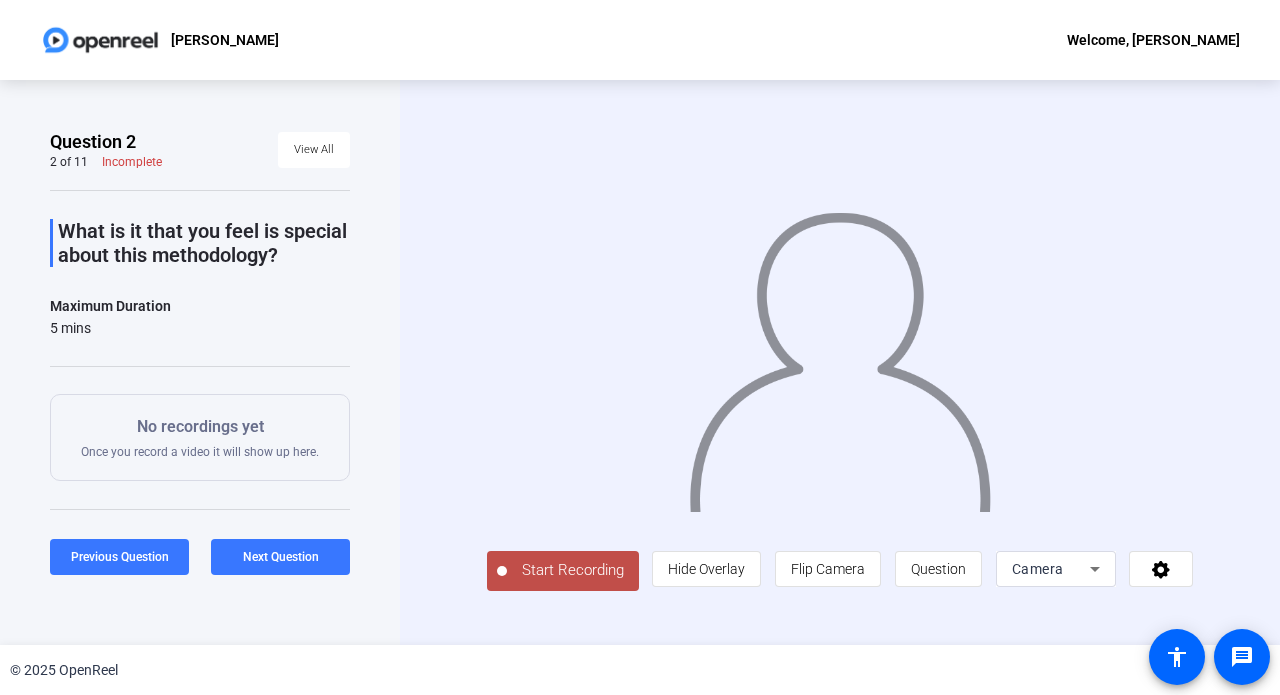 click on "Start Recording" 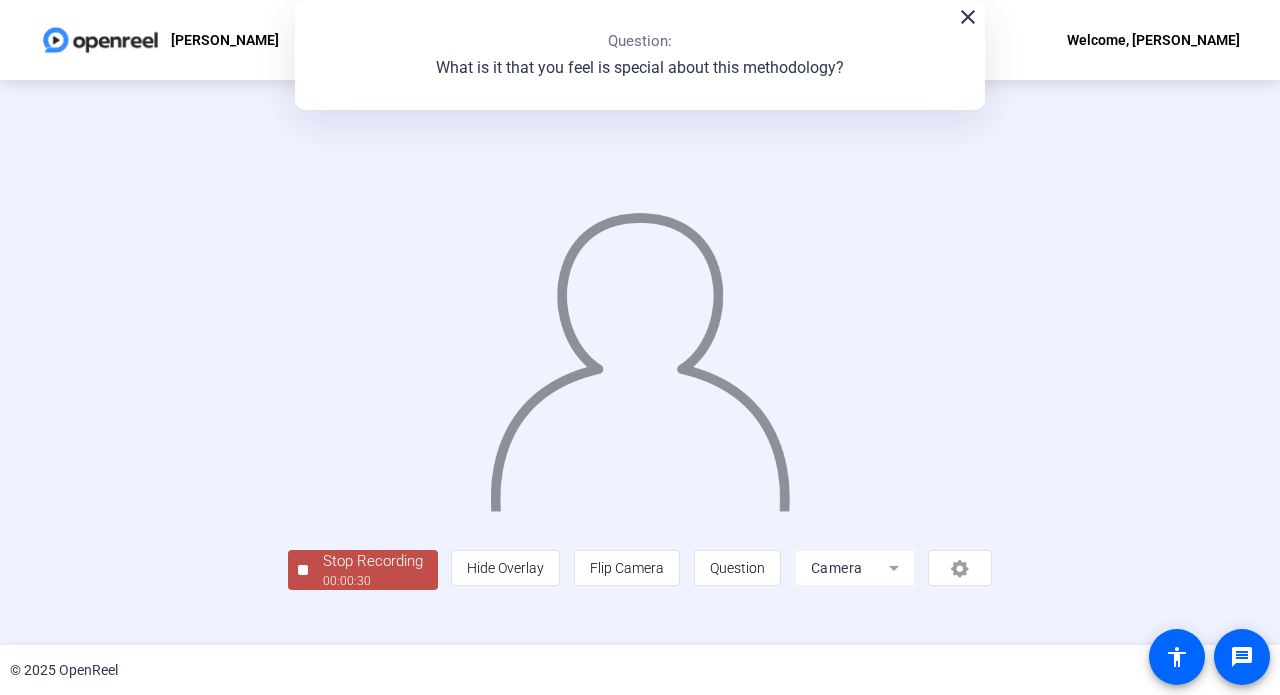 click on "close" 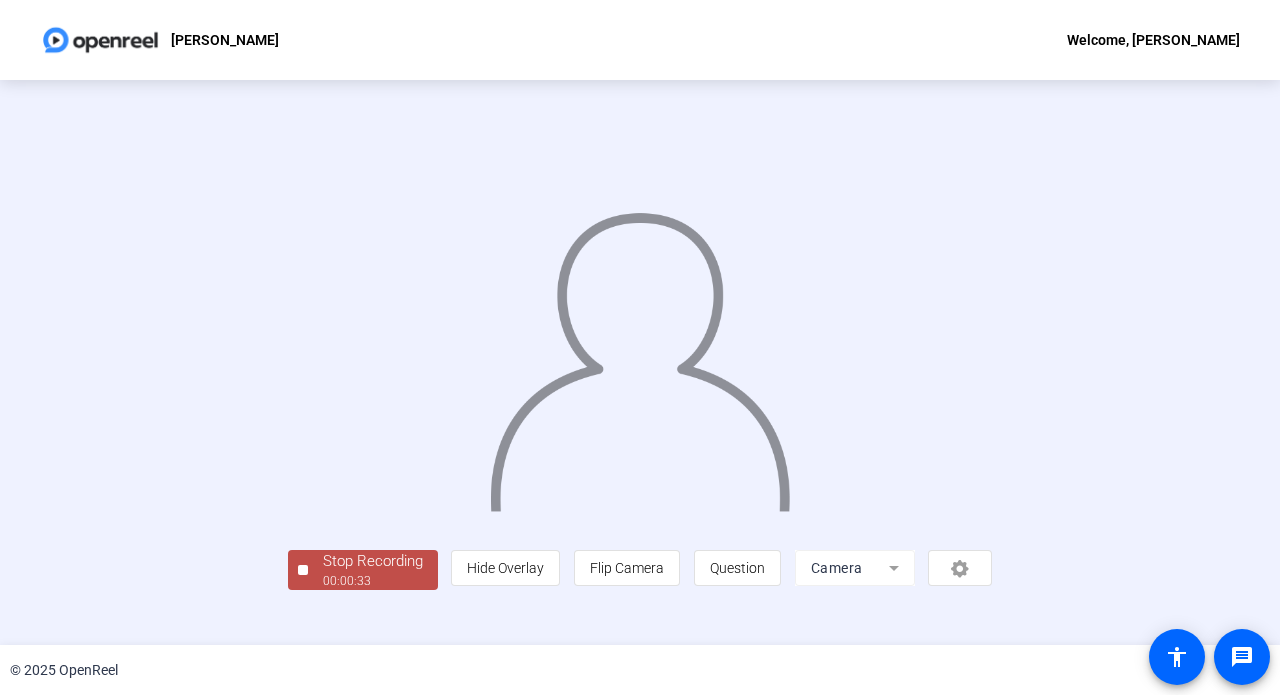 click on "Stop Recording  00:00:33  person  Hide Overlay flip Flip Camera question_mark  Question Camera" 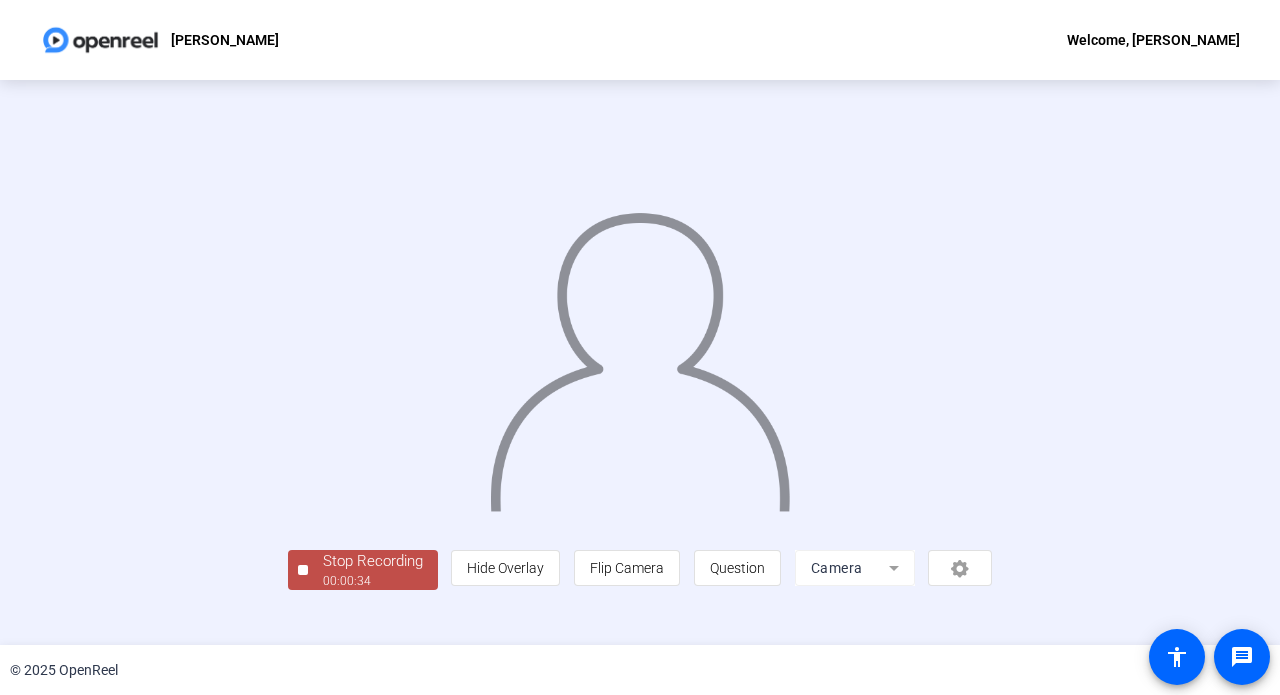 scroll, scrollTop: 71, scrollLeft: 0, axis: vertical 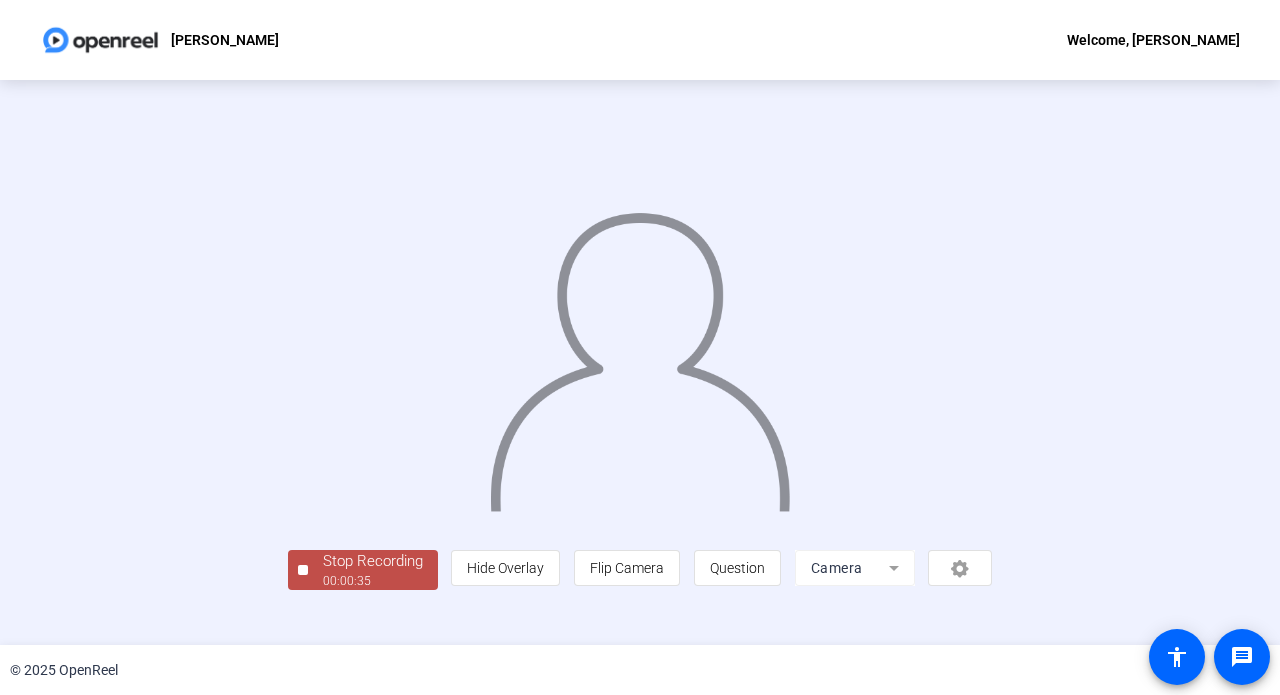click on "Stop Recording" 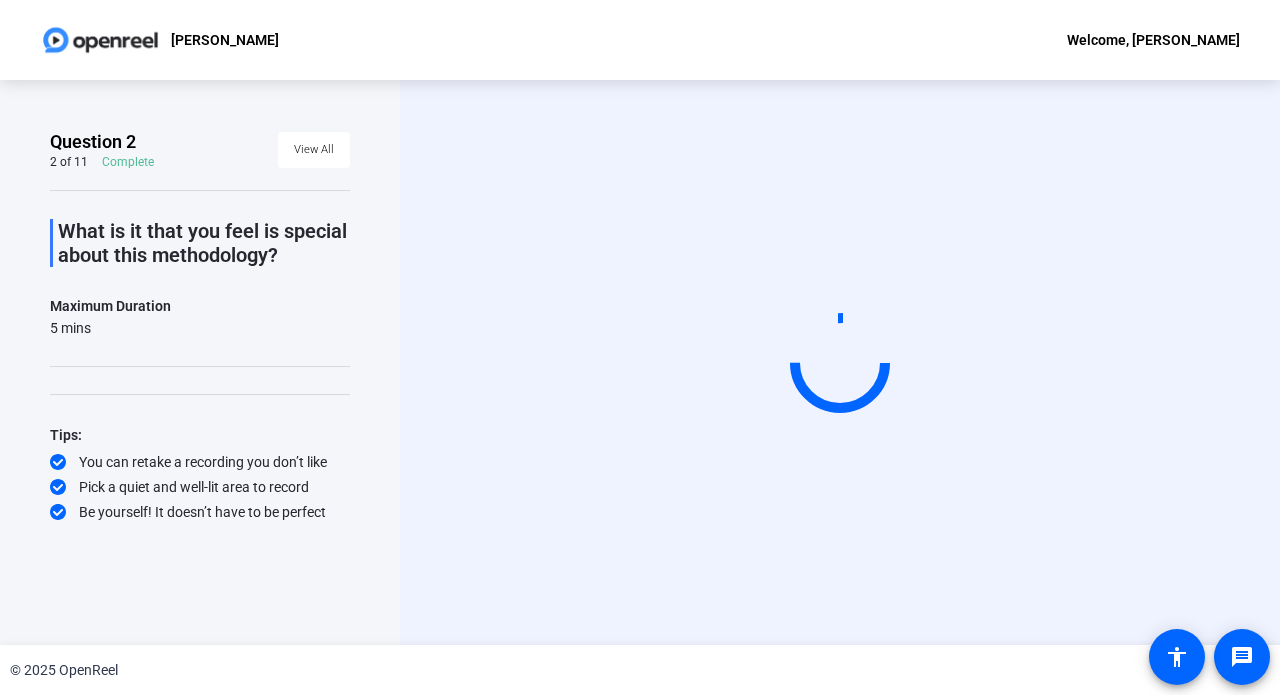click on "Question 2 2 of 11  Complete  View All  What is it that you feel is special about this methodology?  Maximum Duration  5 mins  Tips:
You can retake a recording you don’t like
Pick a quiet and well-lit area to record
Be yourself! It doesn’t have to be perfect" 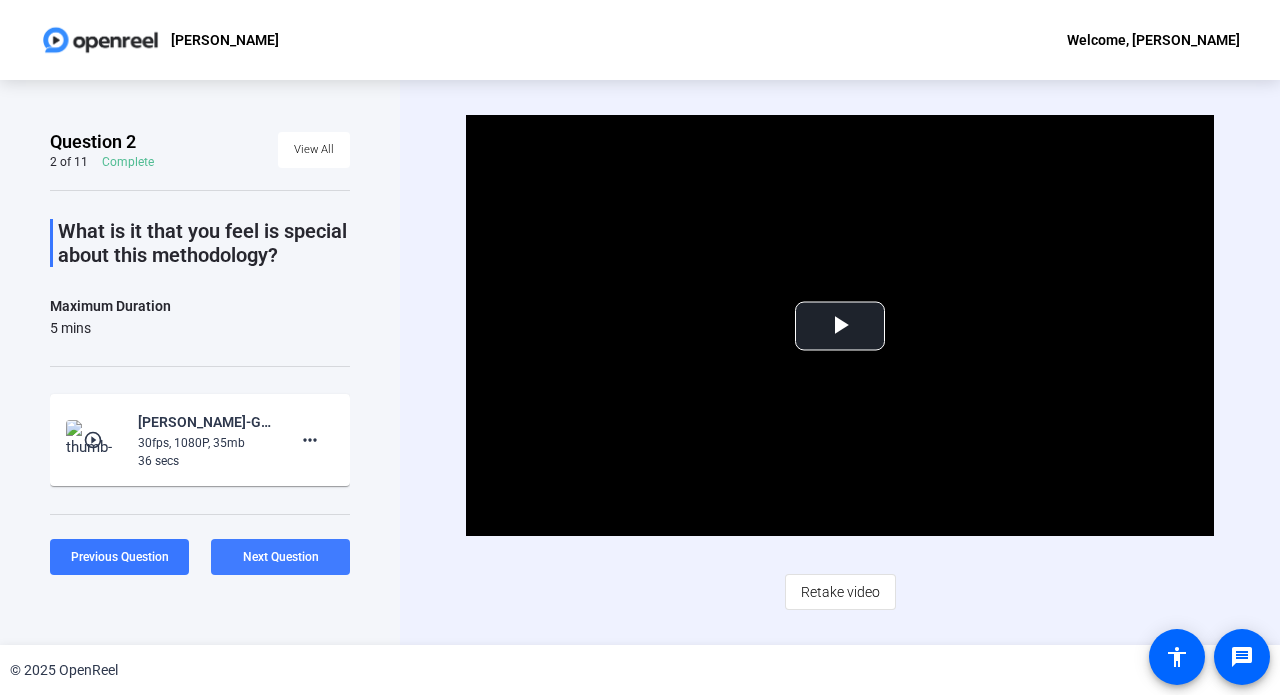 click 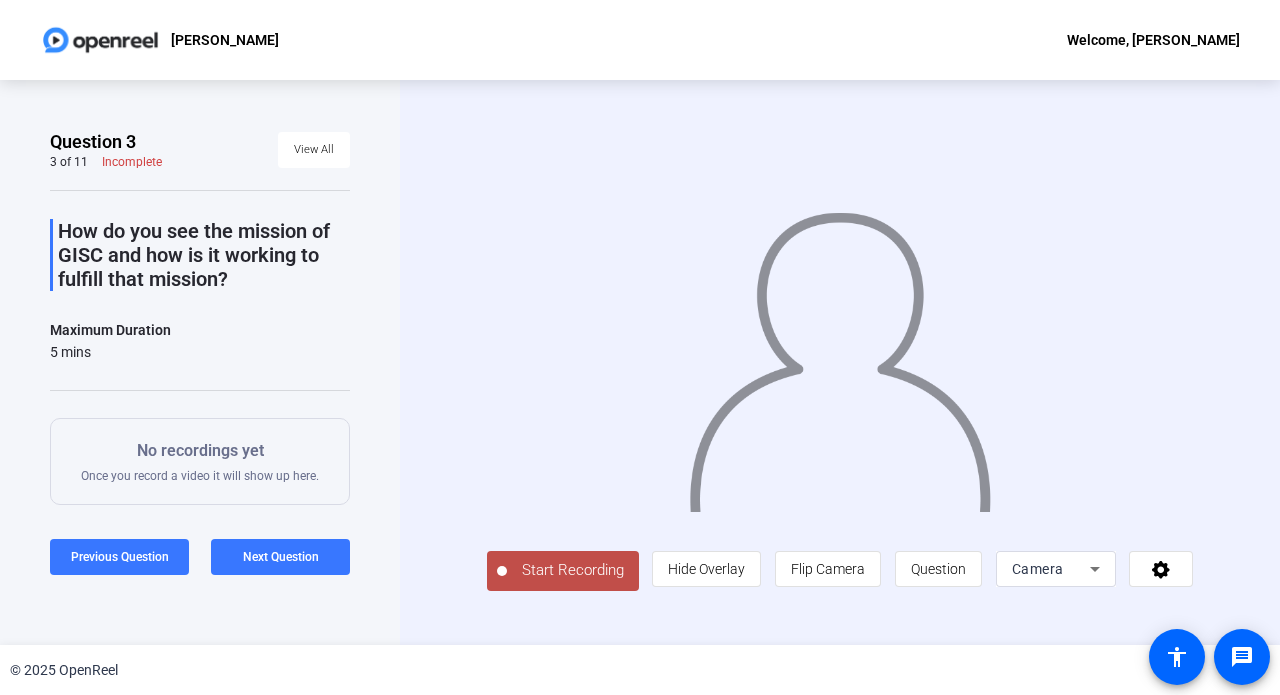 click on "Start Recording" 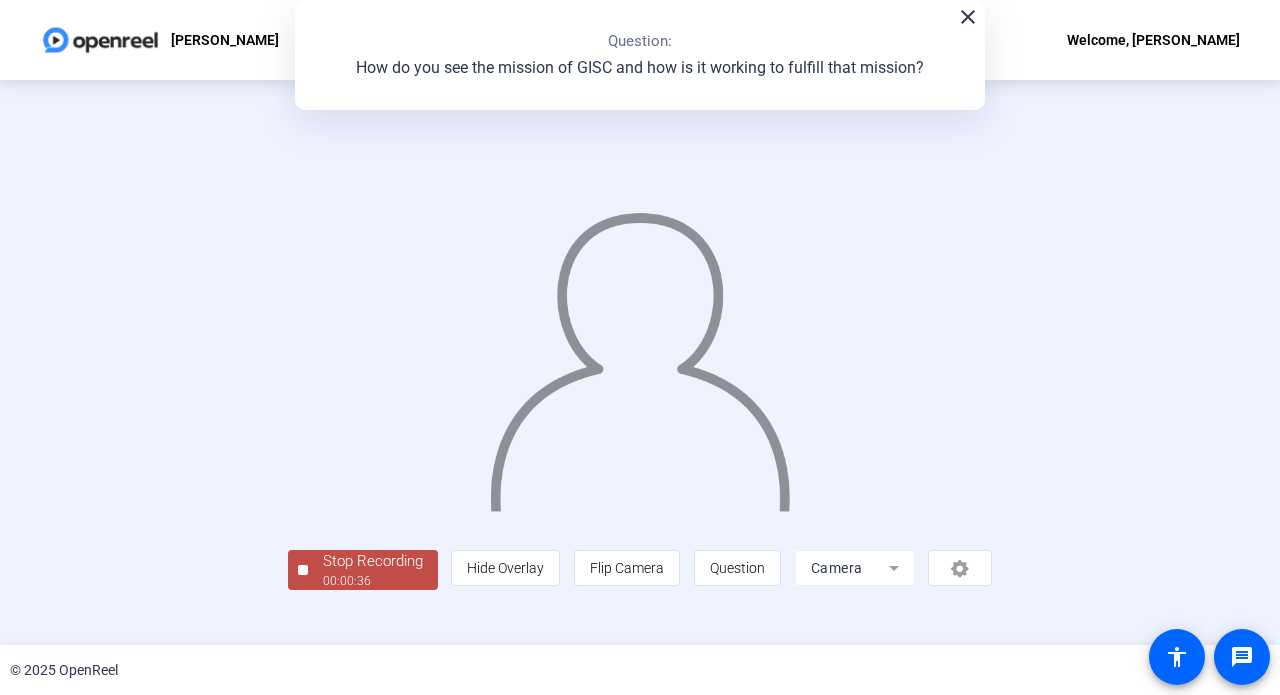 scroll, scrollTop: 71, scrollLeft: 0, axis: vertical 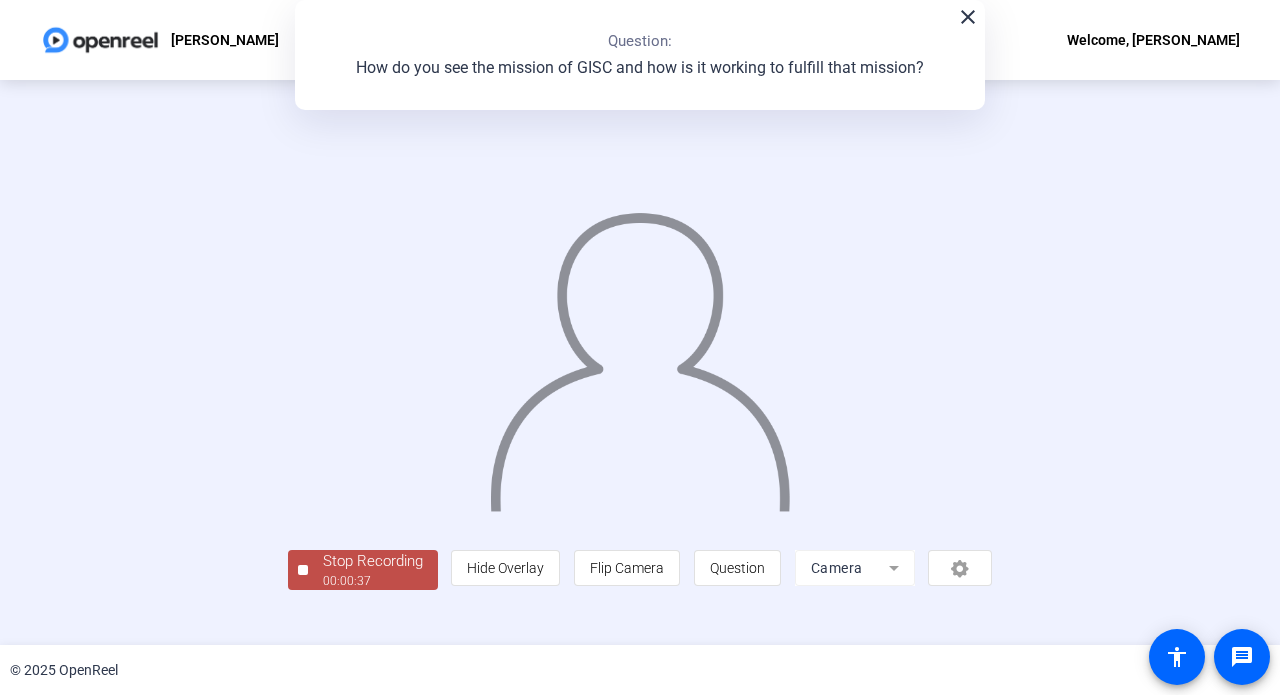 click on "Stop Recording" 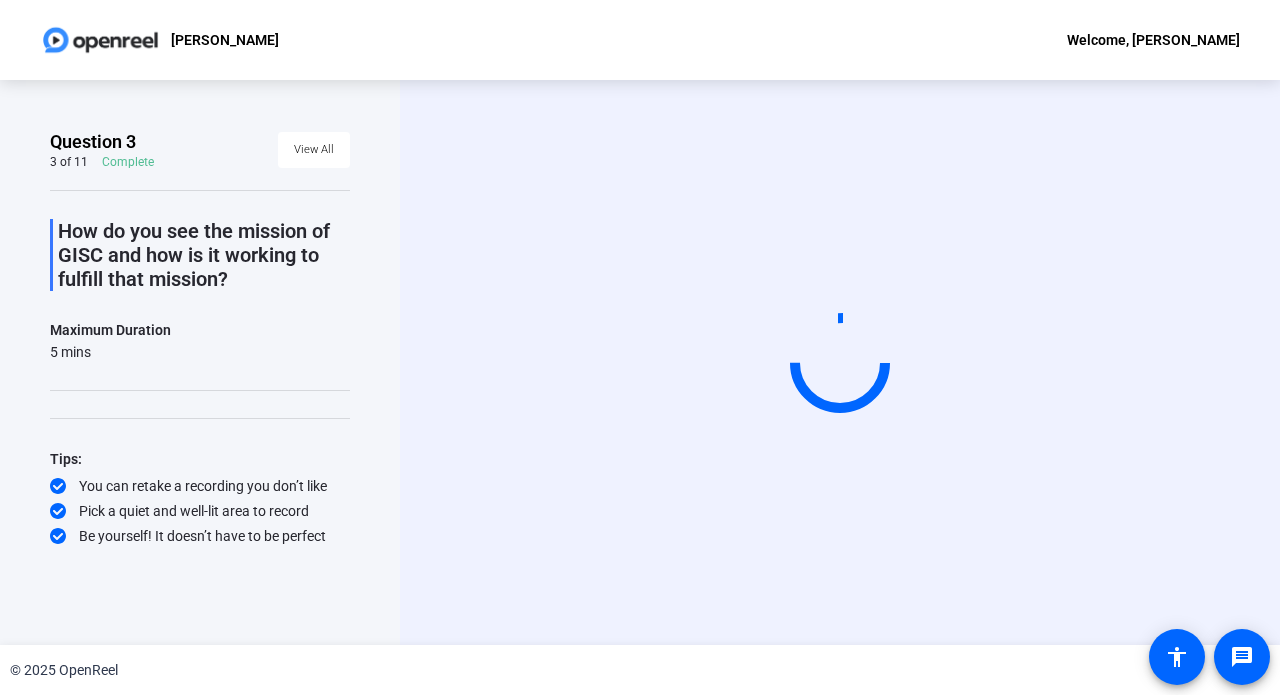 scroll, scrollTop: 0, scrollLeft: 0, axis: both 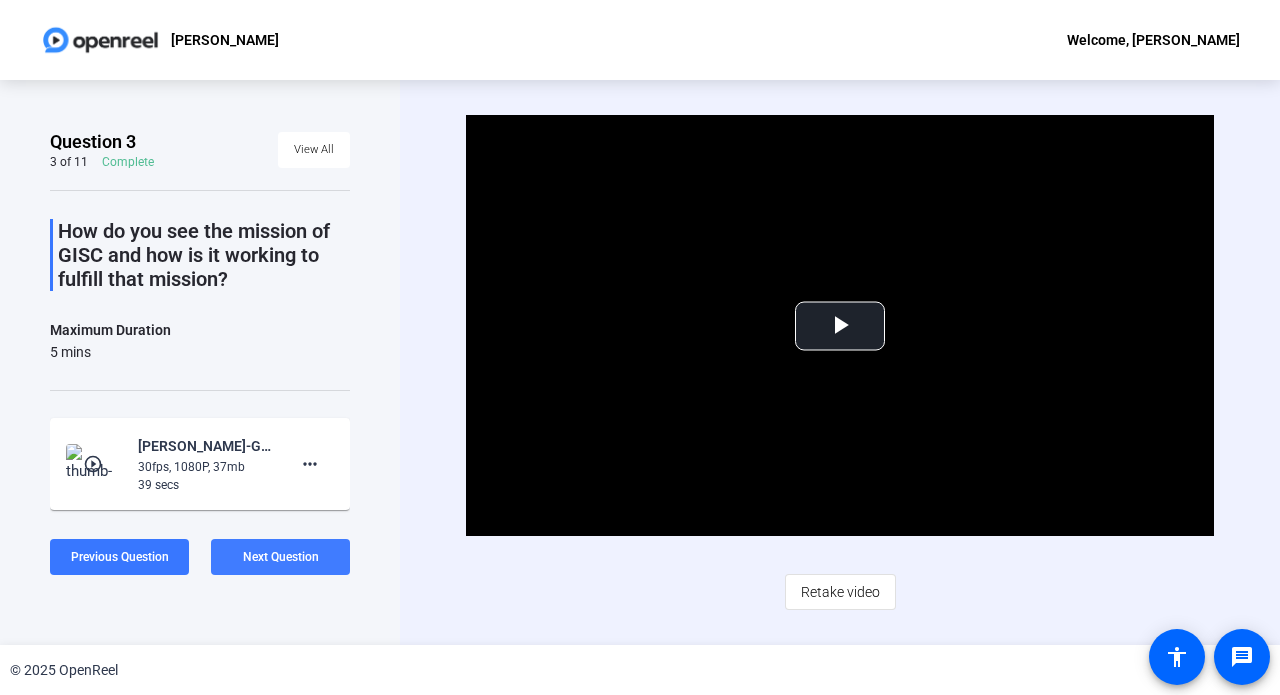 click on "Next Question" 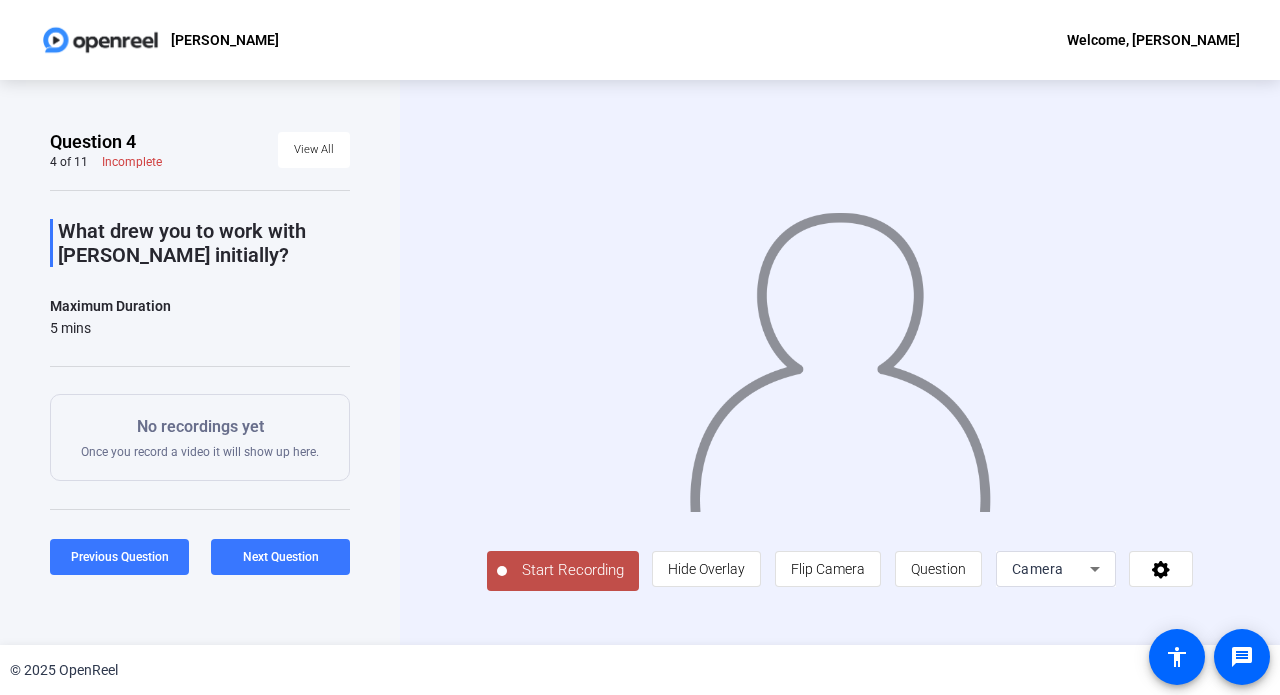 click on "Start Recording" 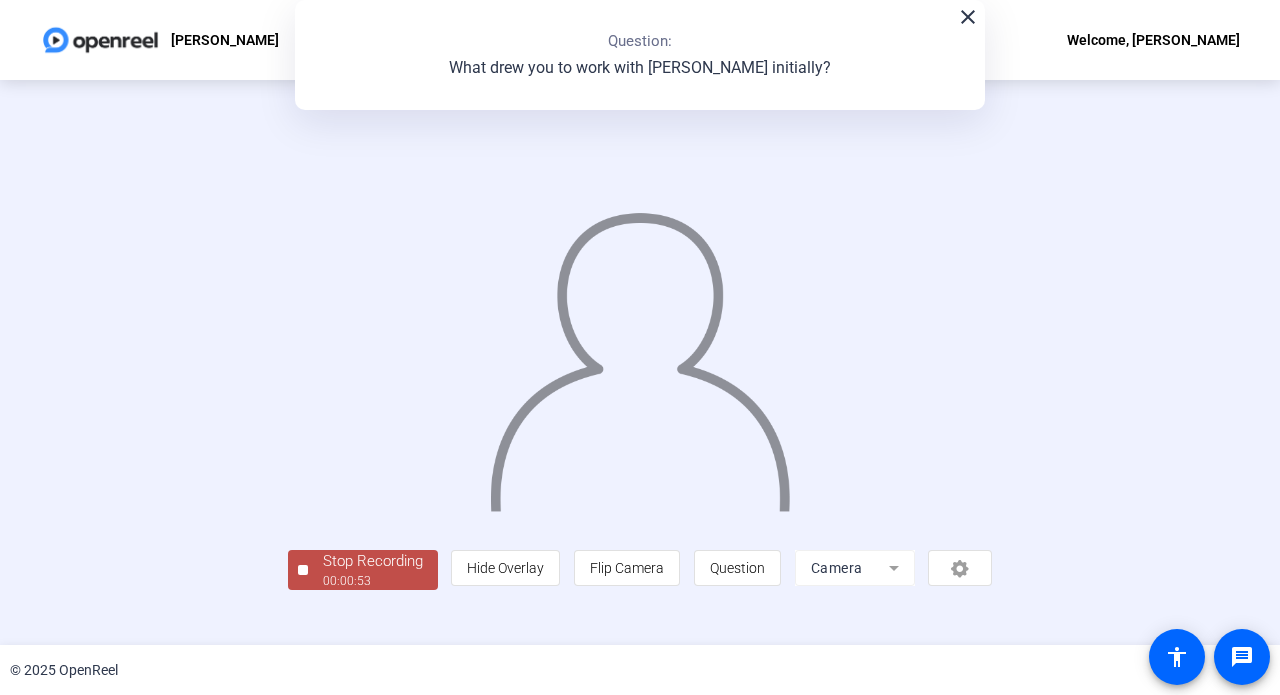 scroll, scrollTop: 71, scrollLeft: 0, axis: vertical 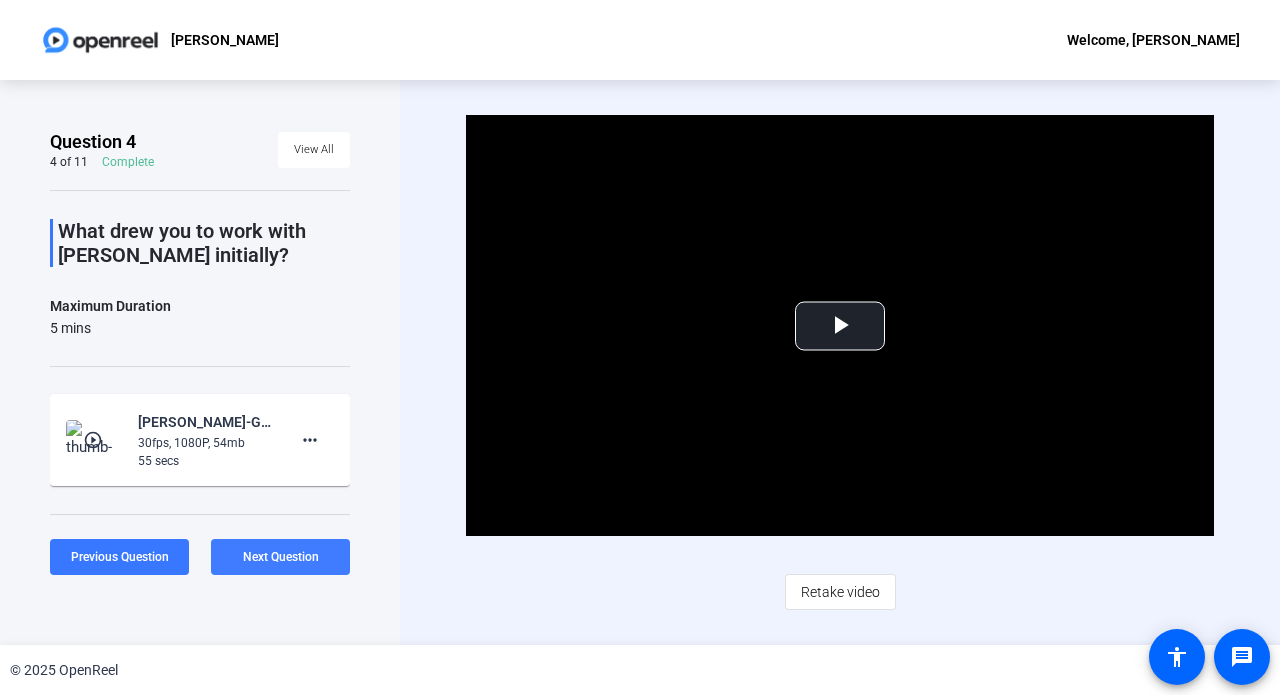 click 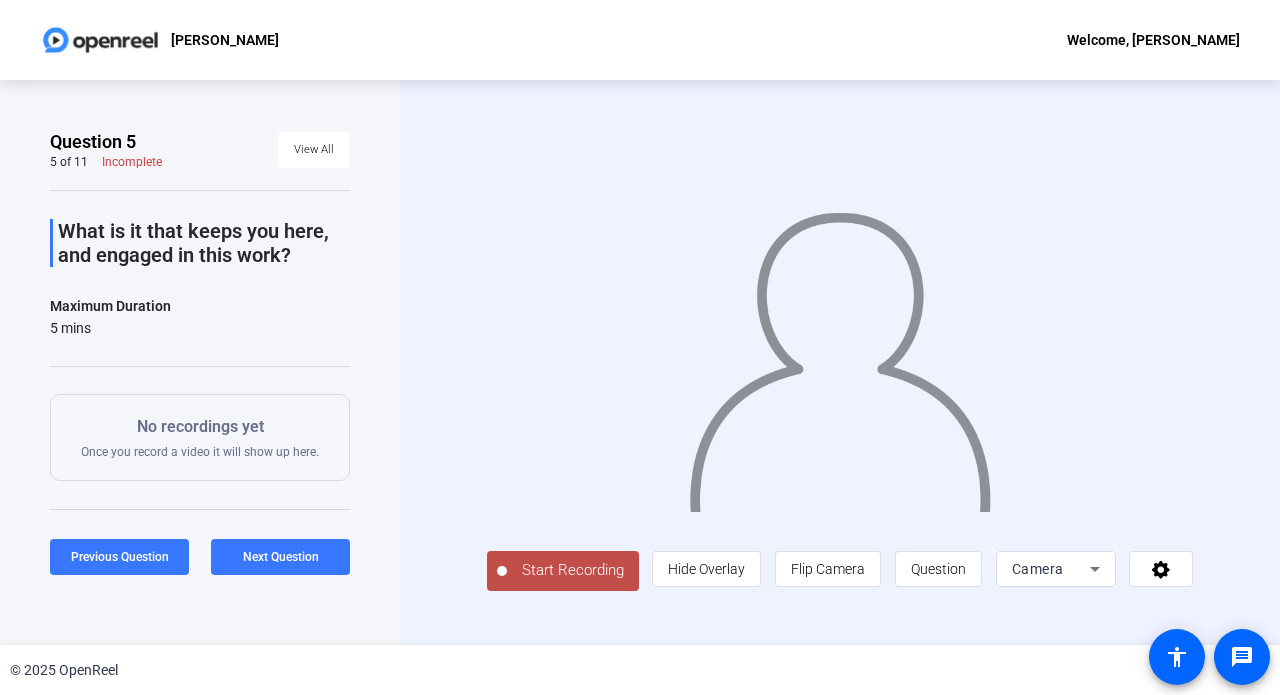 click on "Start Recording" 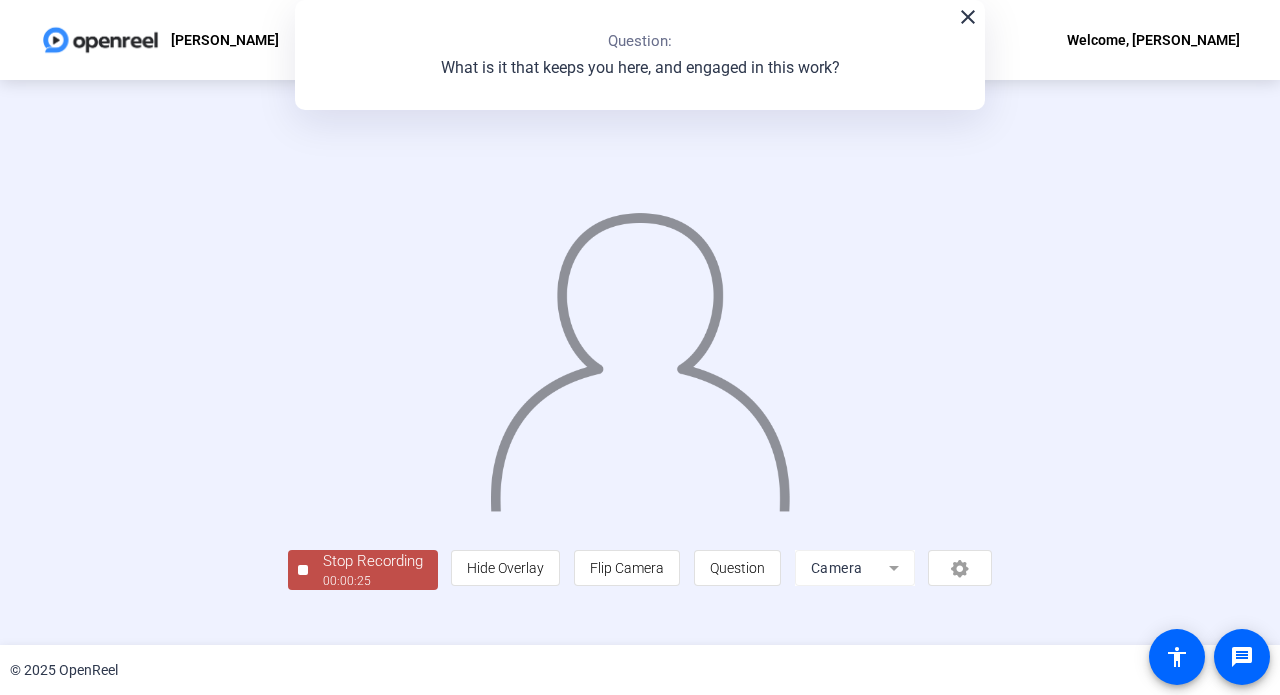 scroll, scrollTop: 71, scrollLeft: 0, axis: vertical 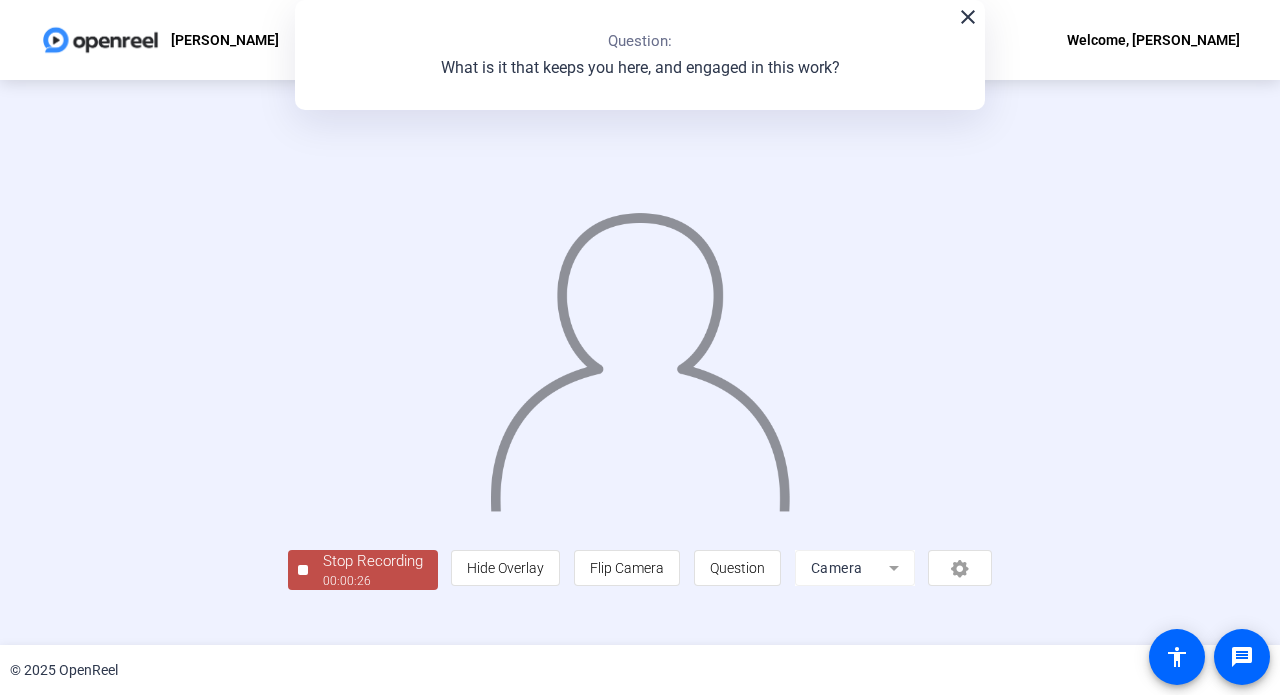 click on "Stop Recording" 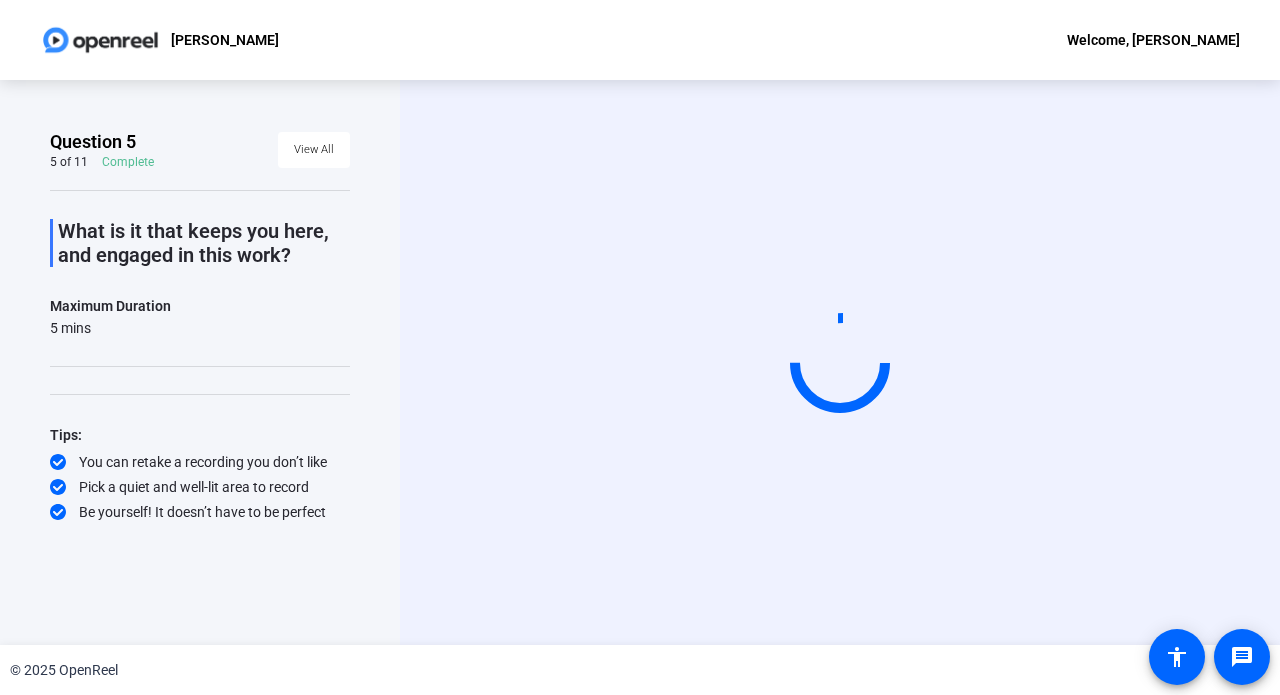 scroll, scrollTop: 0, scrollLeft: 0, axis: both 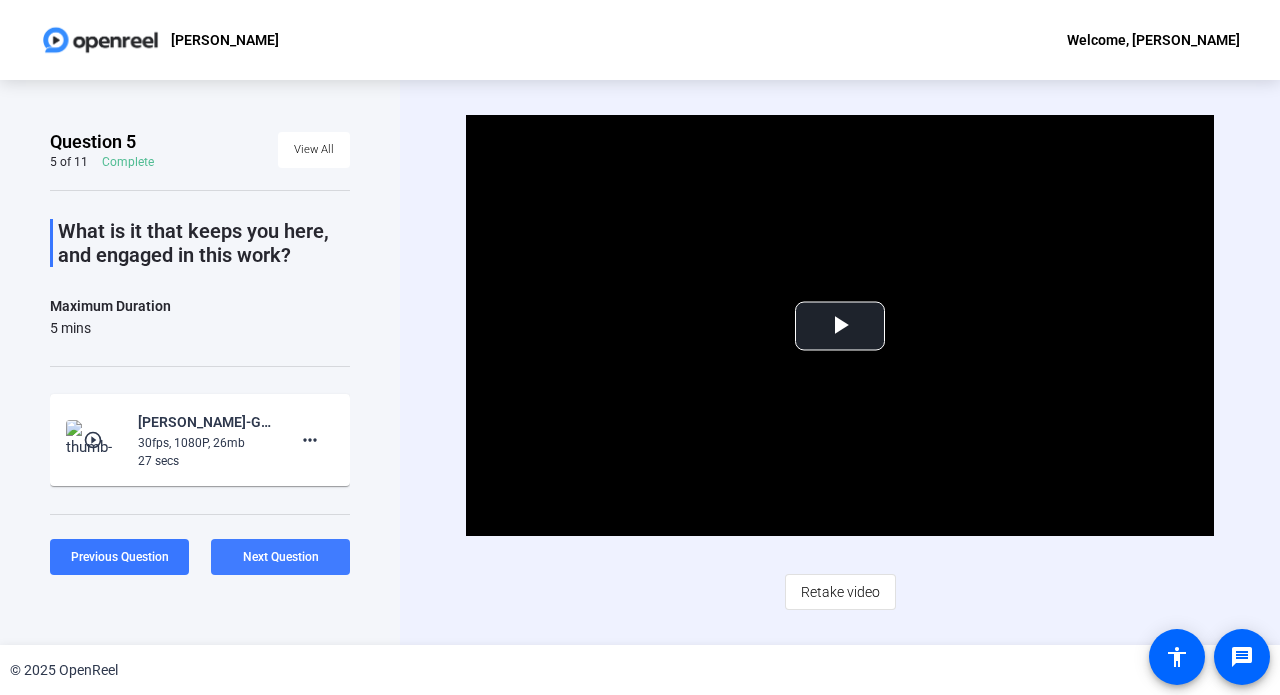 click 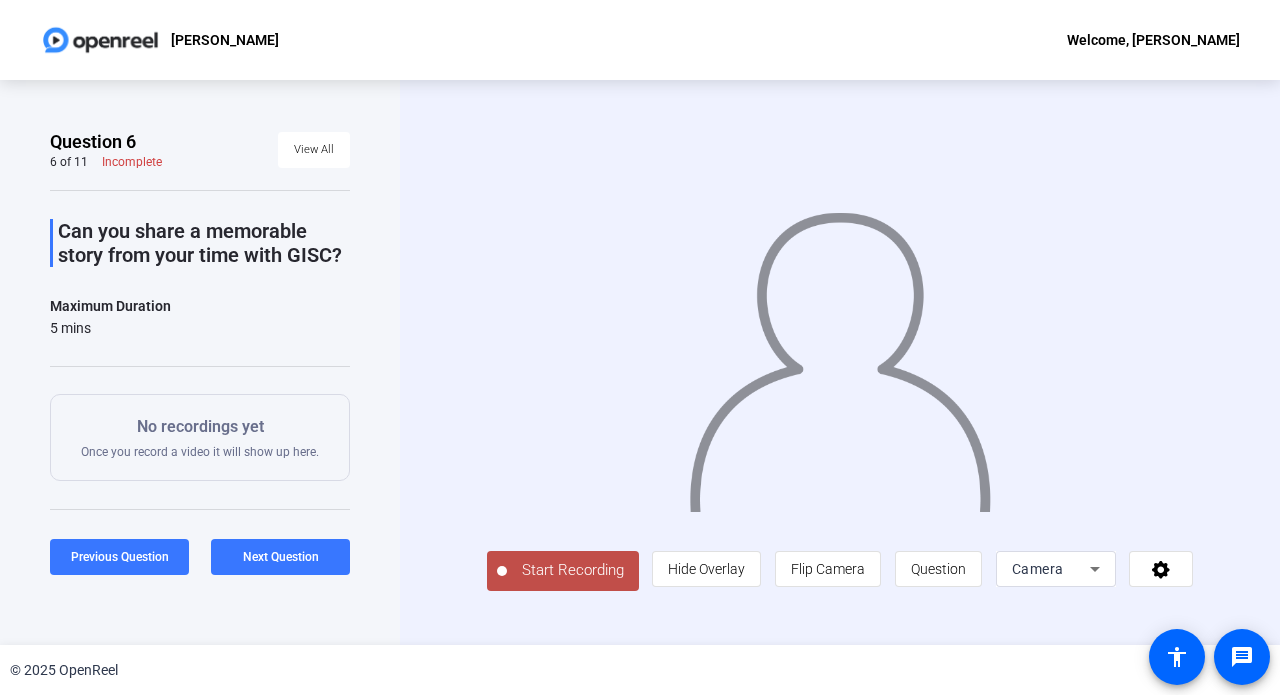 click on "Start Recording" 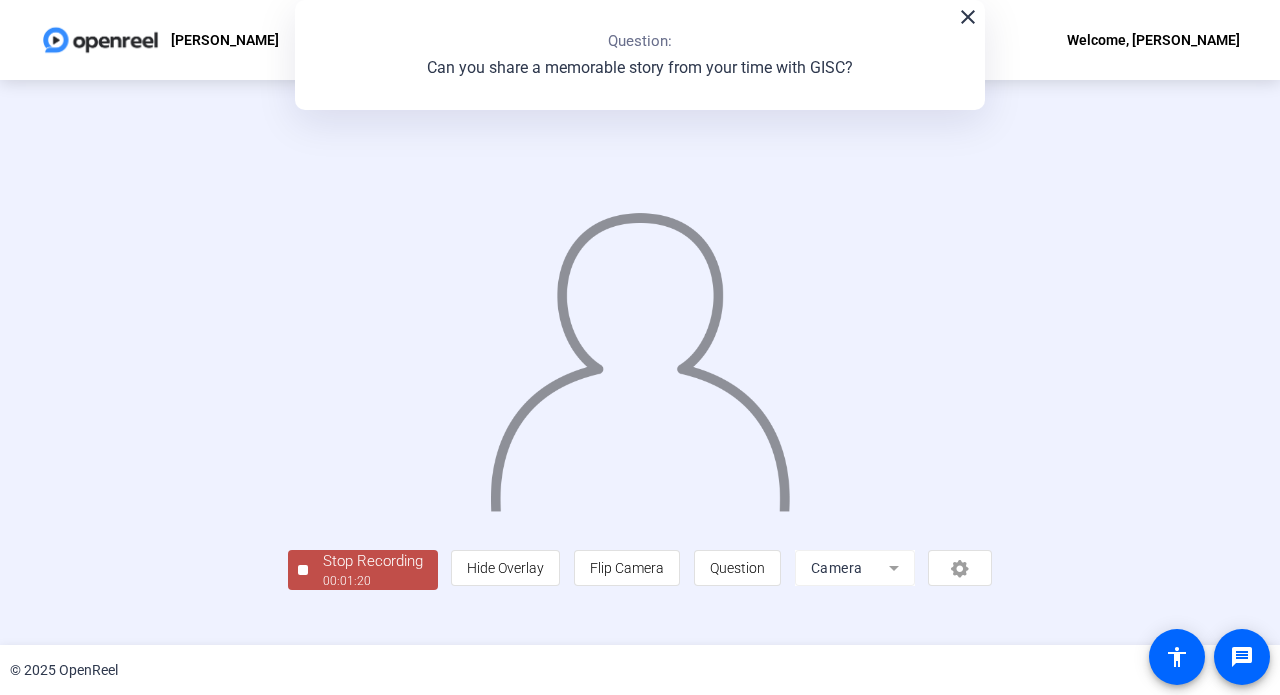 scroll, scrollTop: 71, scrollLeft: 0, axis: vertical 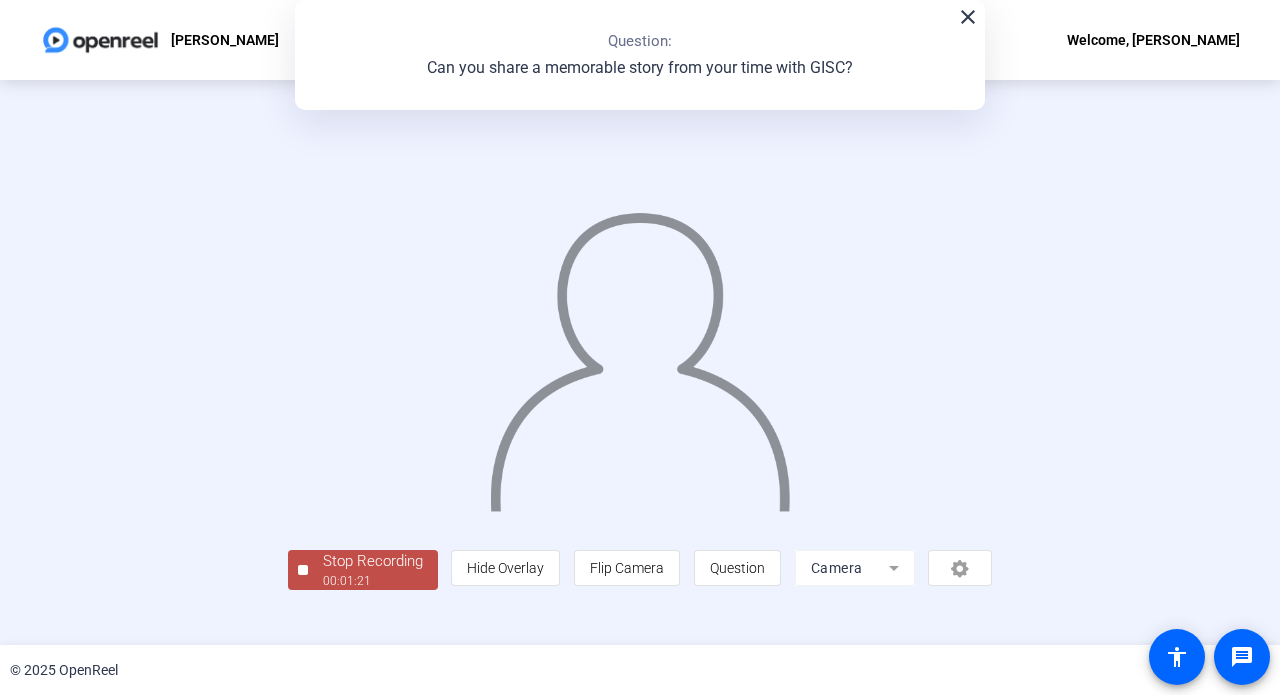 click on "Stop Recording  00:01:21" 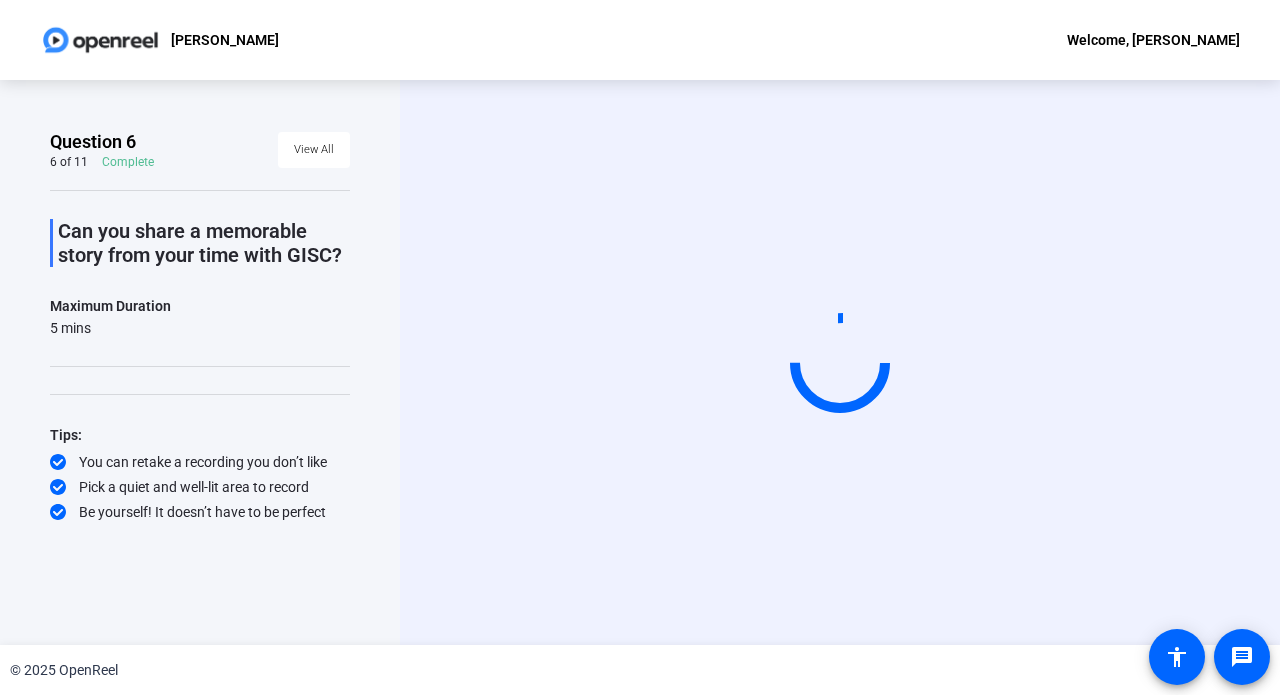 scroll, scrollTop: 0, scrollLeft: 0, axis: both 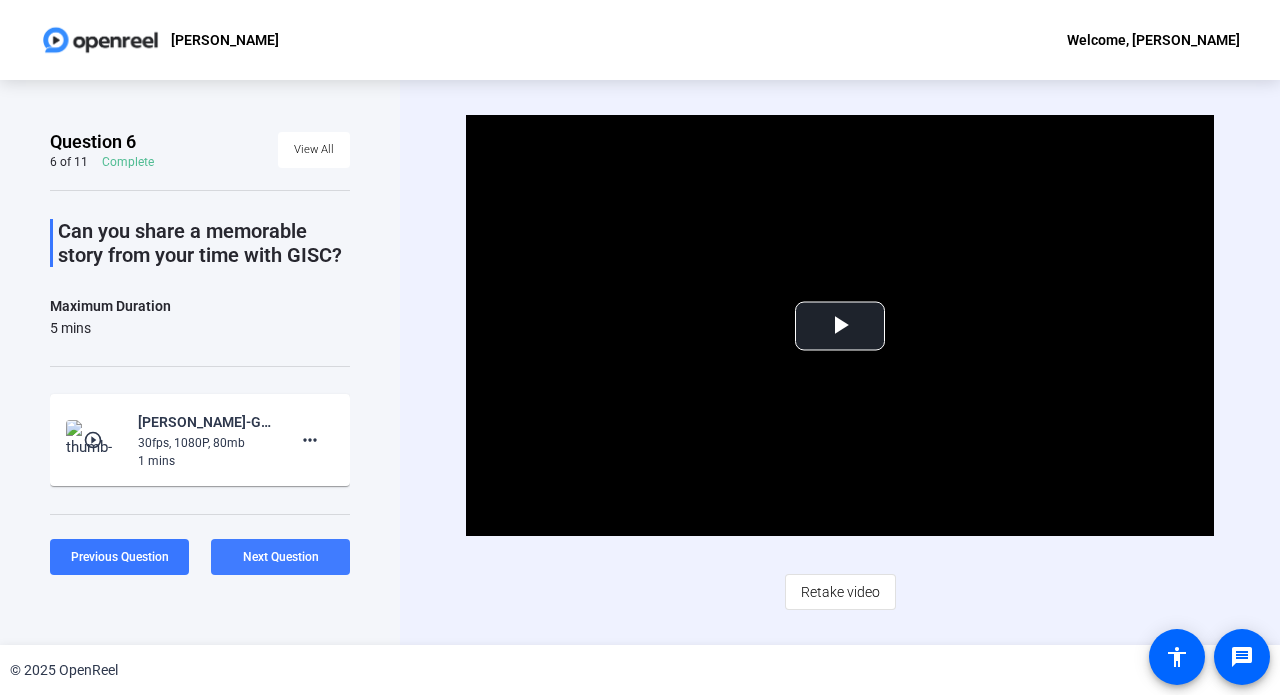 click on "Next Question" 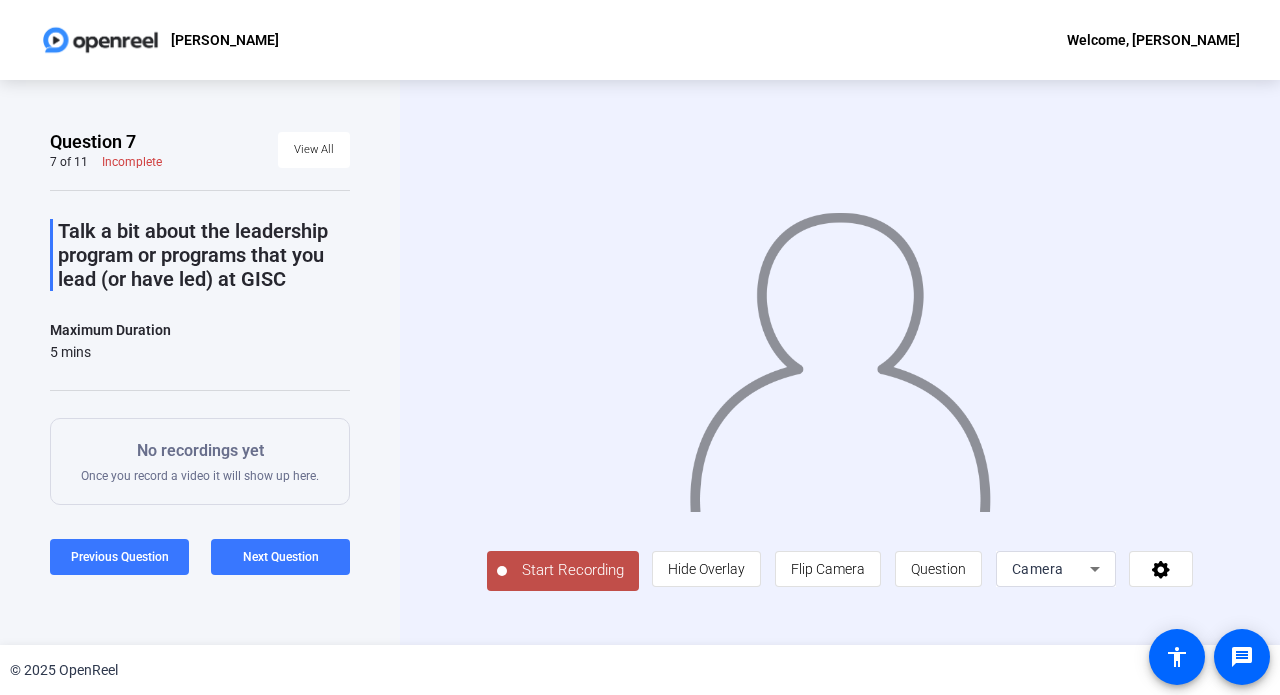 click on "Start Recording" 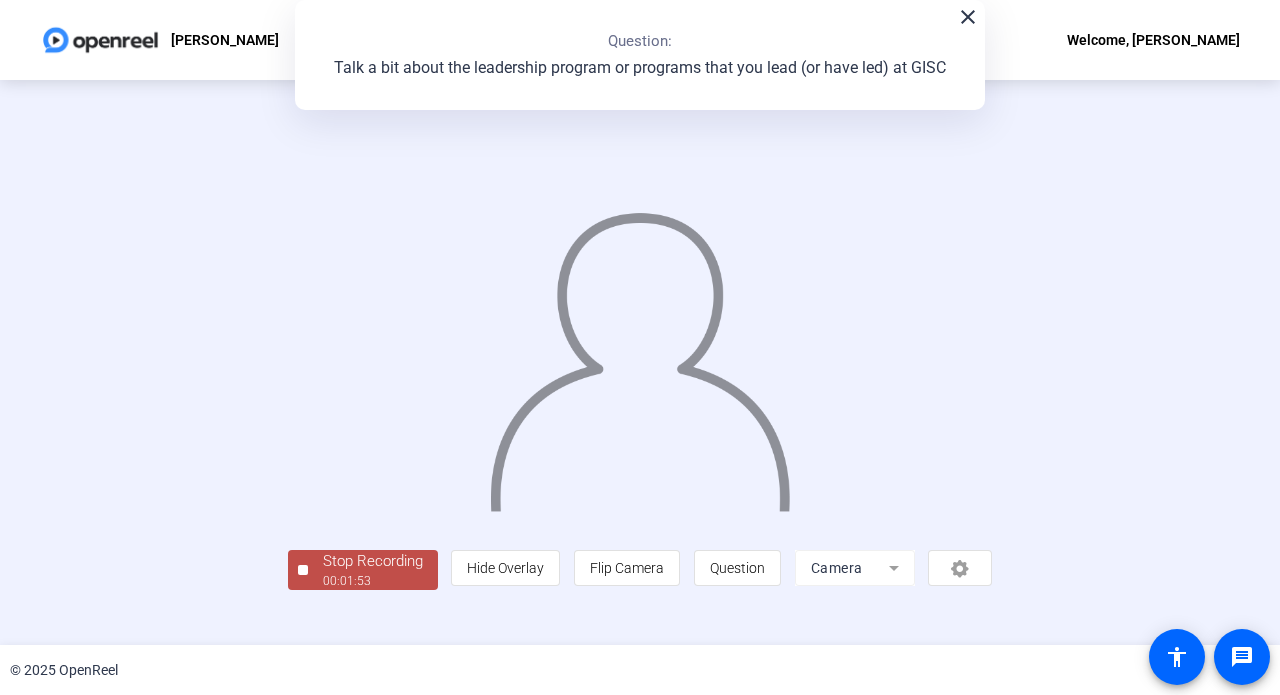 scroll, scrollTop: 0, scrollLeft: 0, axis: both 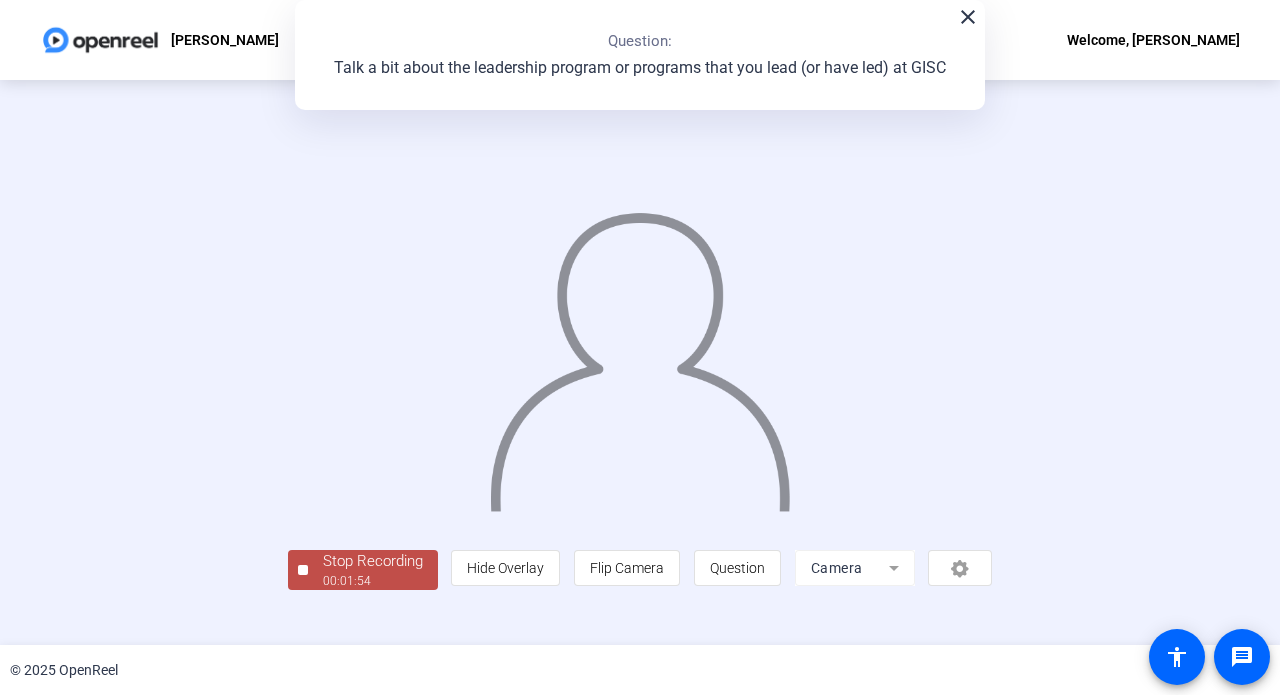 click on "Stop Recording" 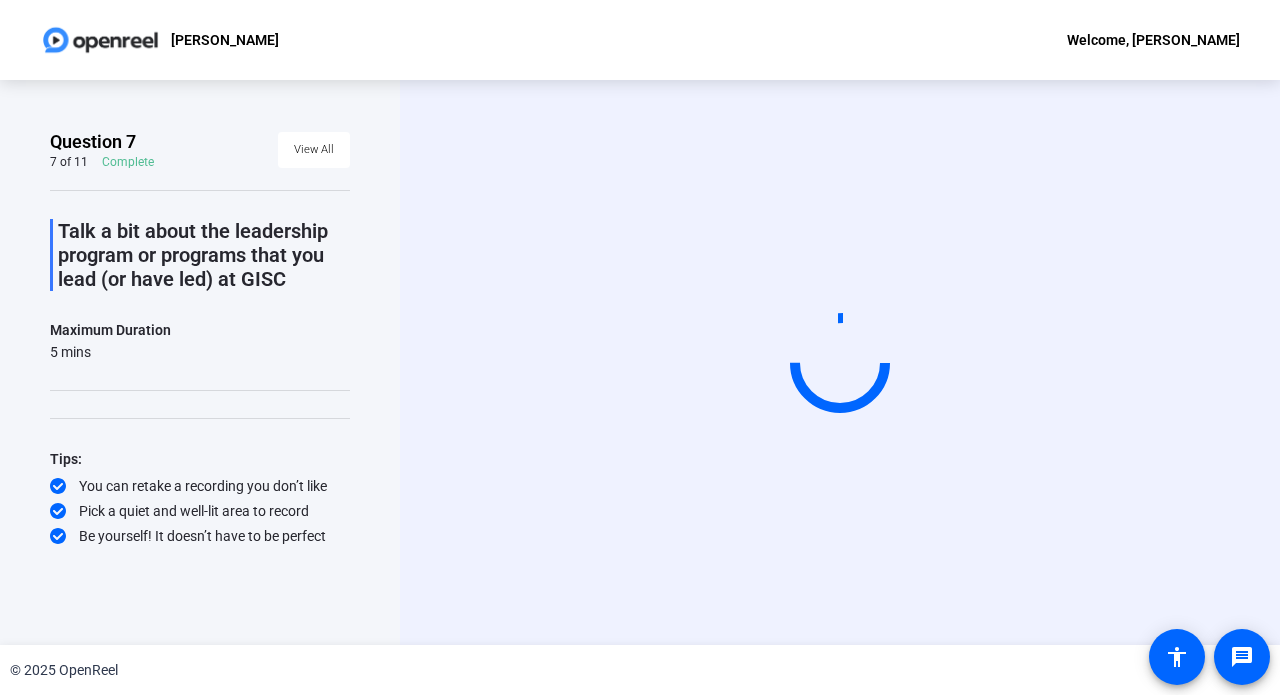 scroll, scrollTop: 0, scrollLeft: 0, axis: both 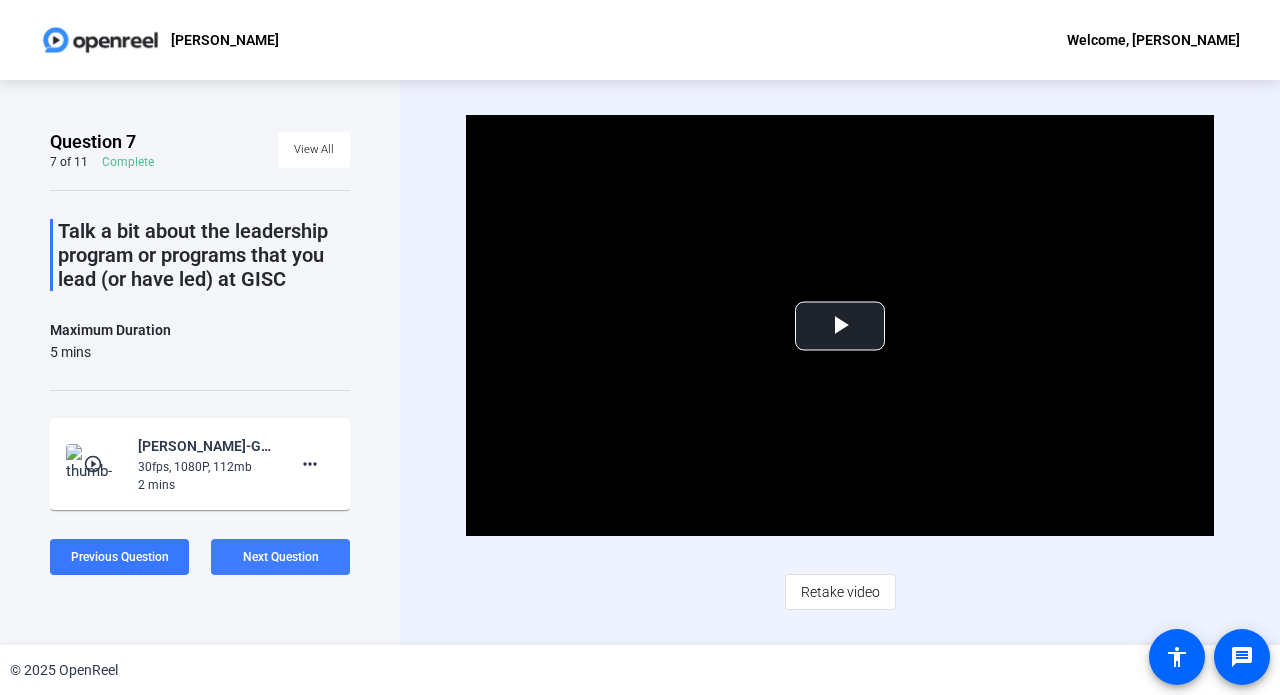 click 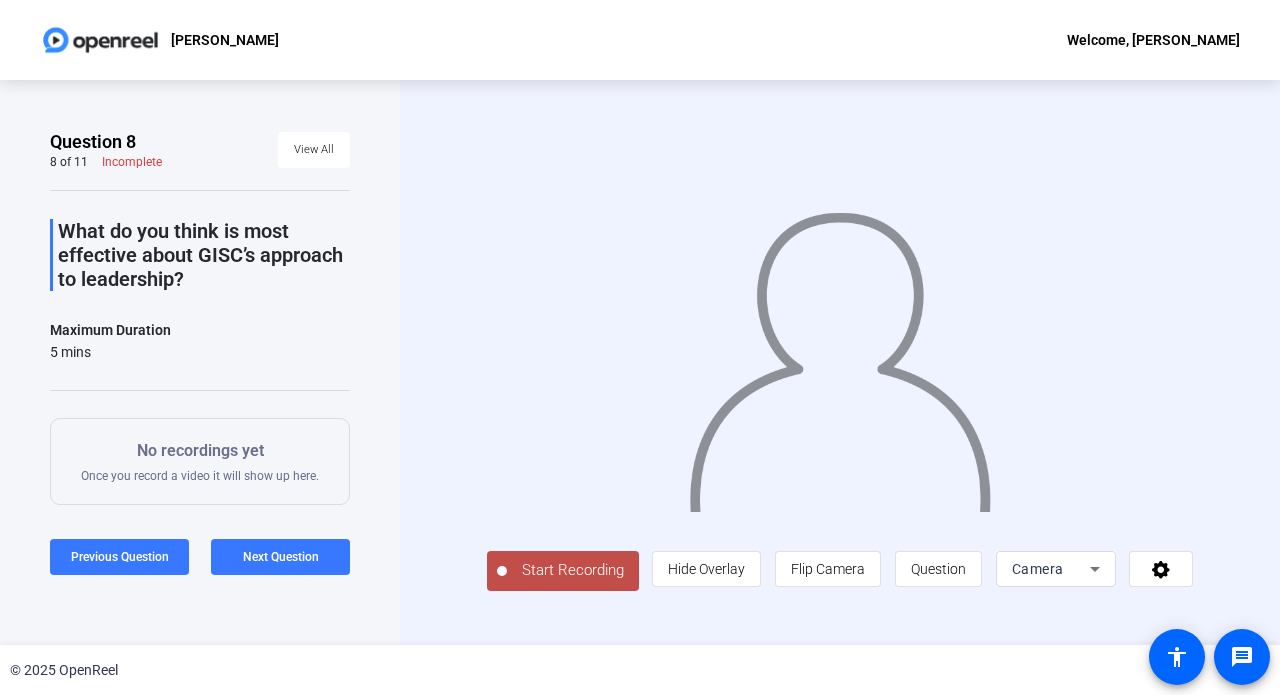 click on "Start Recording" 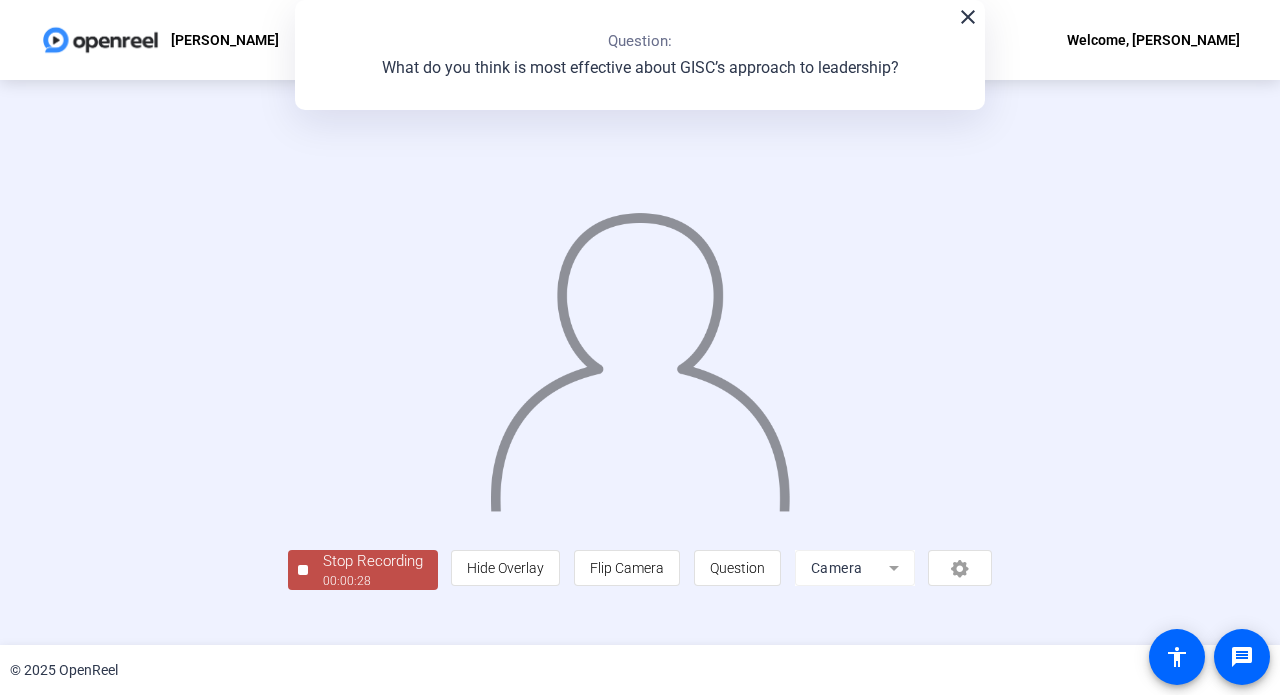 scroll, scrollTop: 71, scrollLeft: 0, axis: vertical 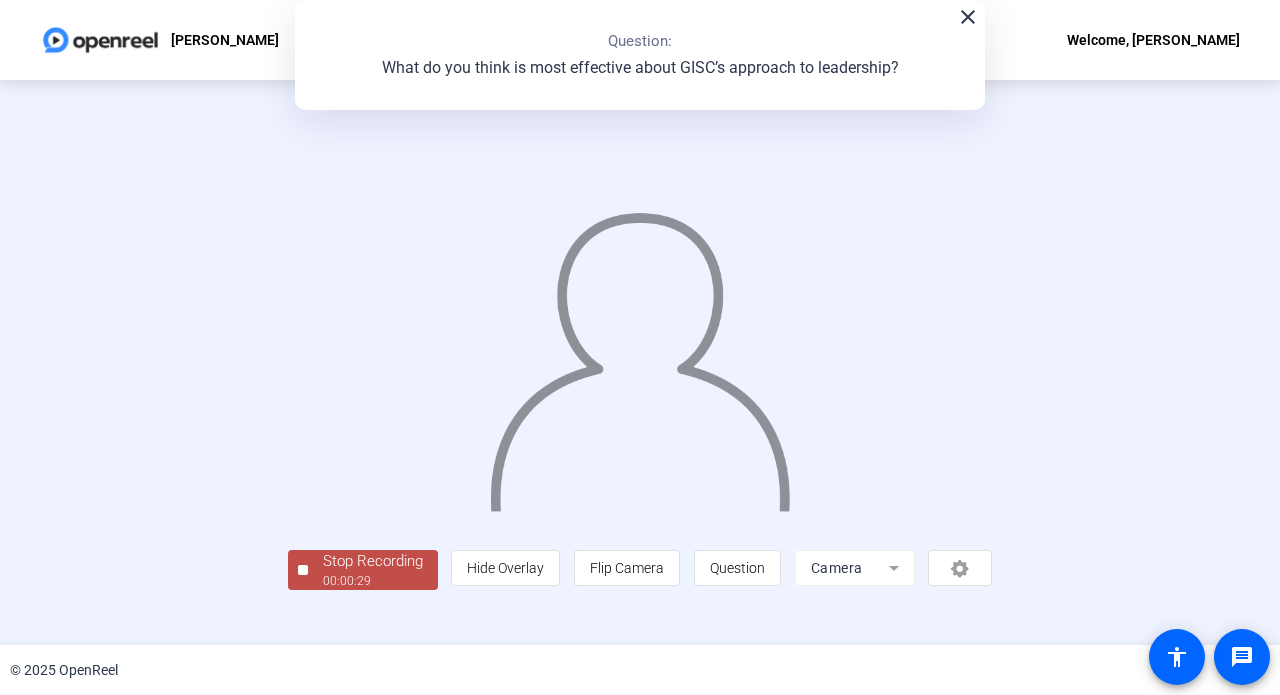 click on "Stop Recording" 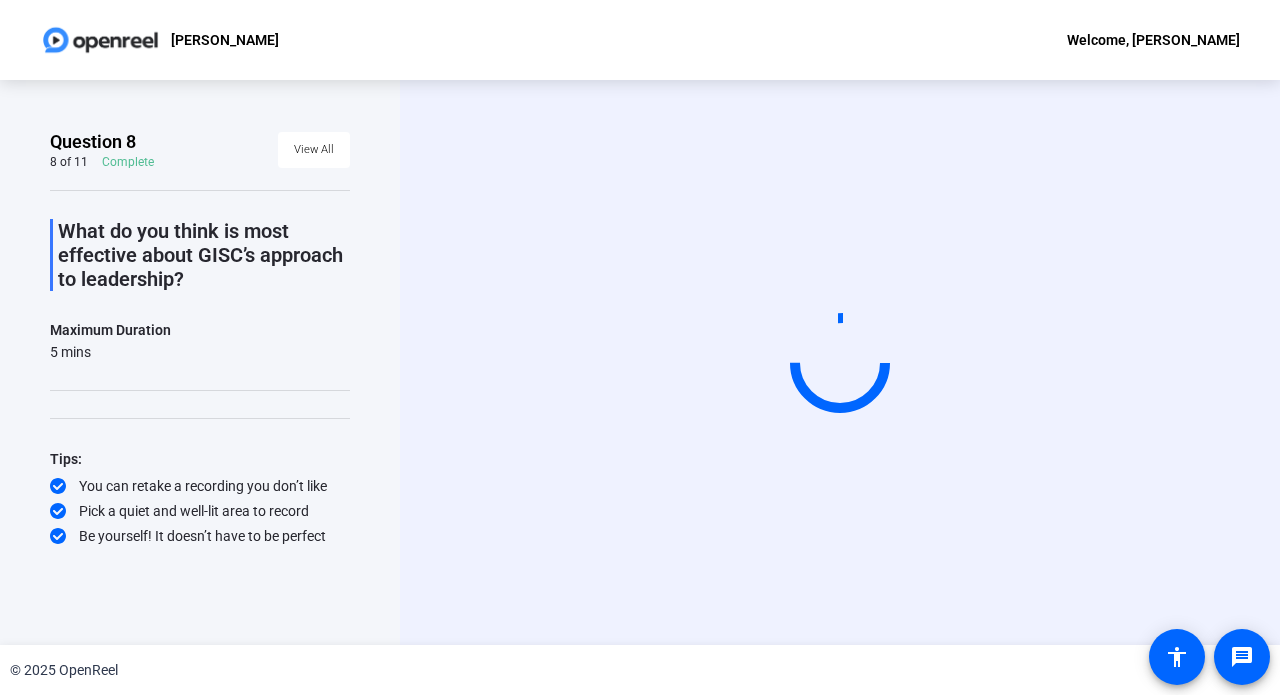 scroll, scrollTop: 0, scrollLeft: 0, axis: both 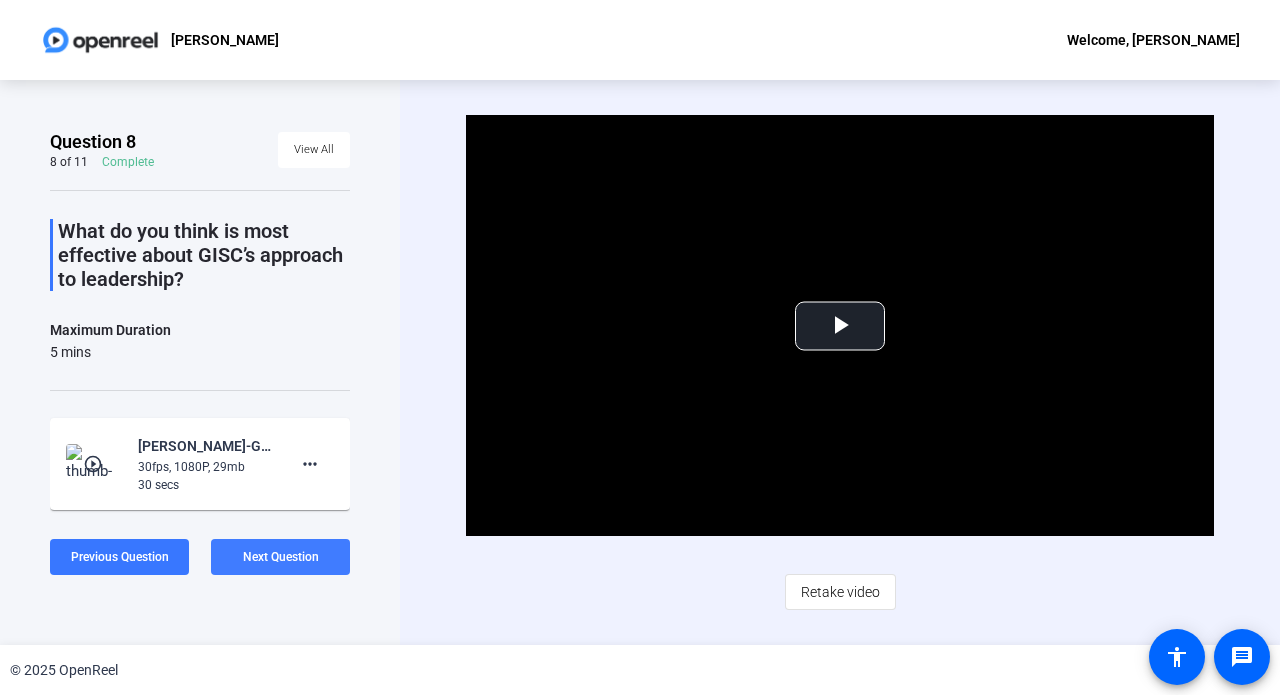 click on "Next Question" 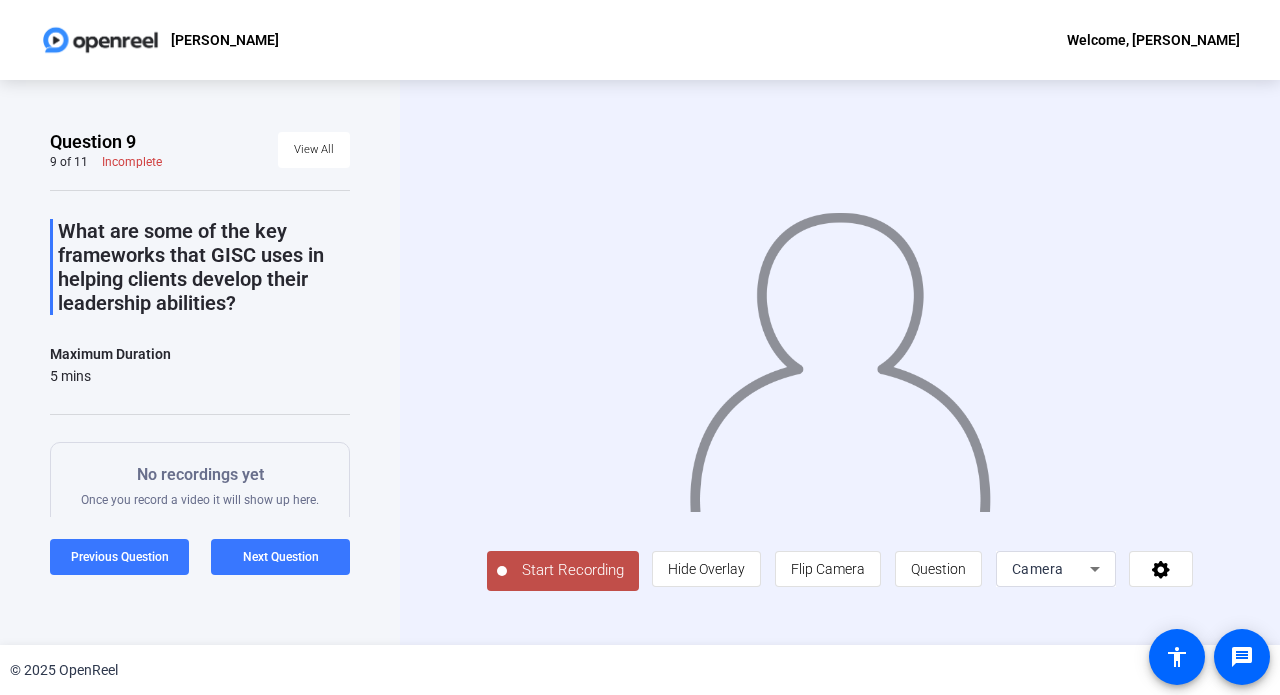 scroll, scrollTop: 0, scrollLeft: 0, axis: both 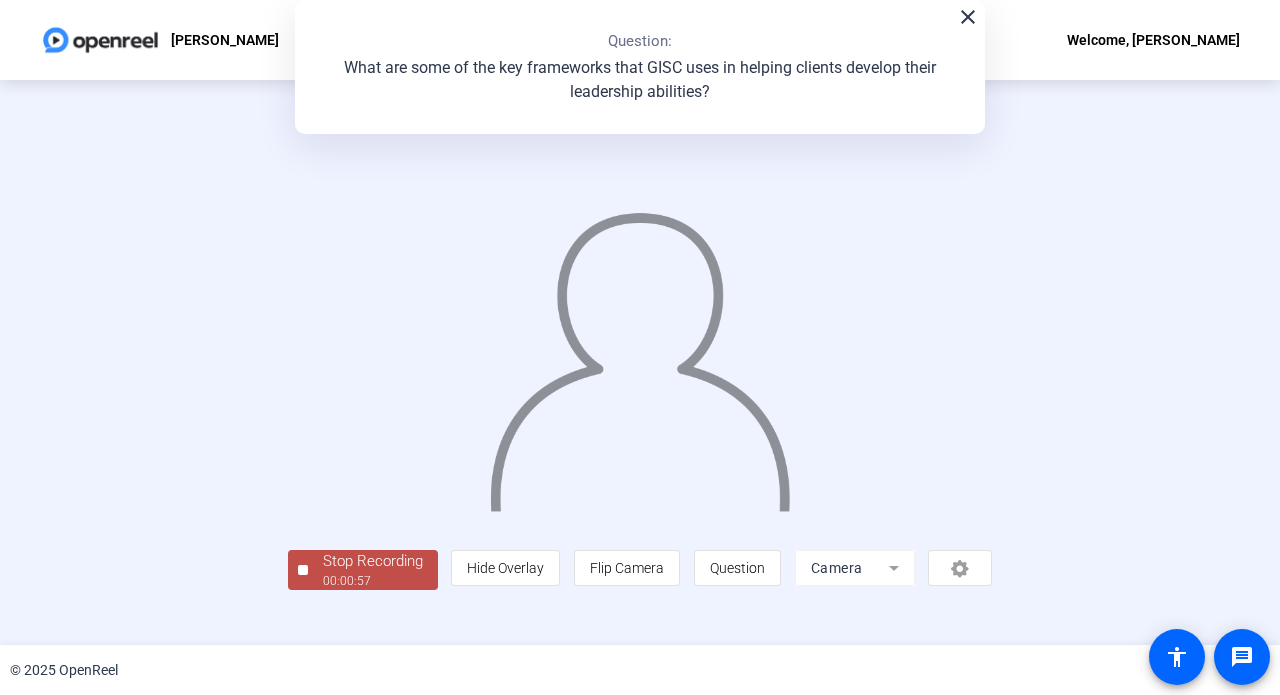click on "00:00:57" 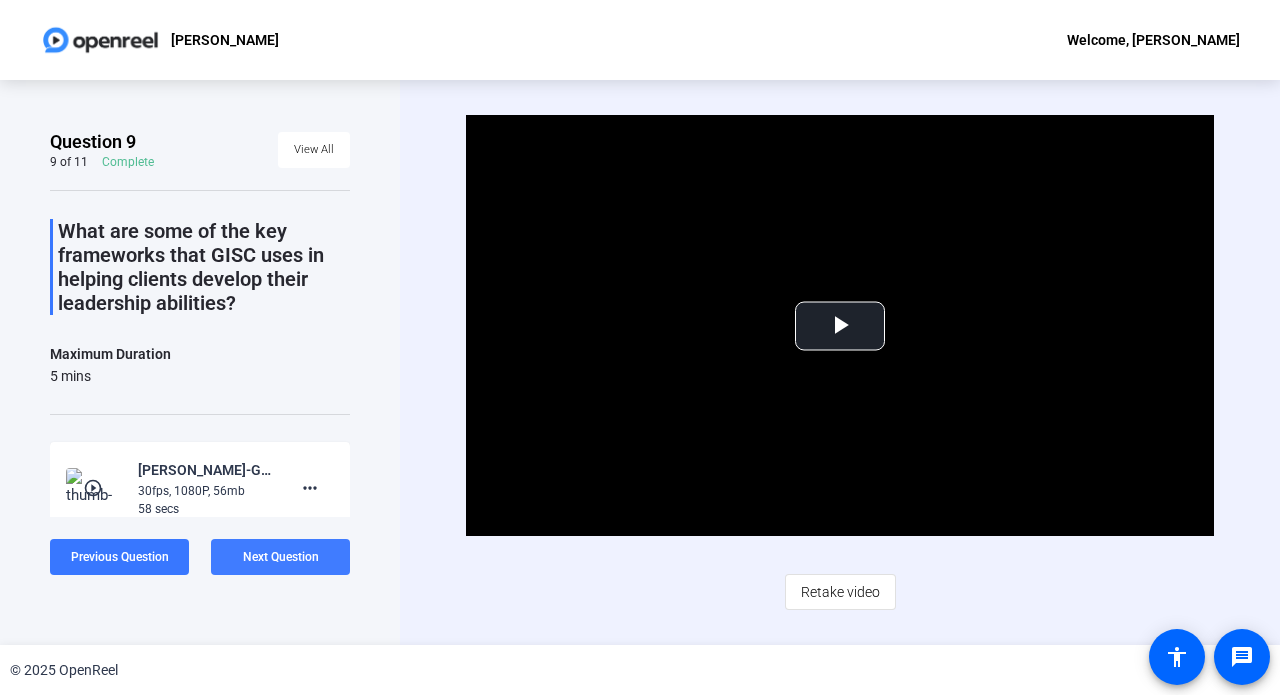 click on "Next Question" 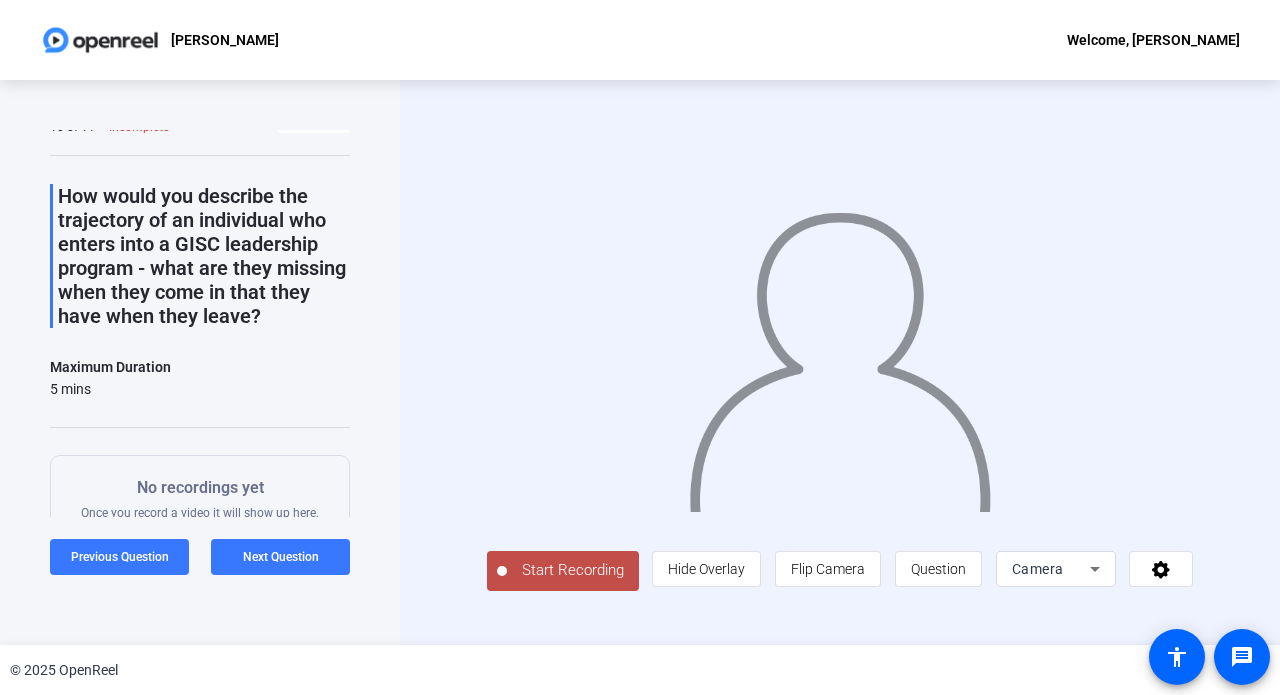 scroll, scrollTop: 33, scrollLeft: 0, axis: vertical 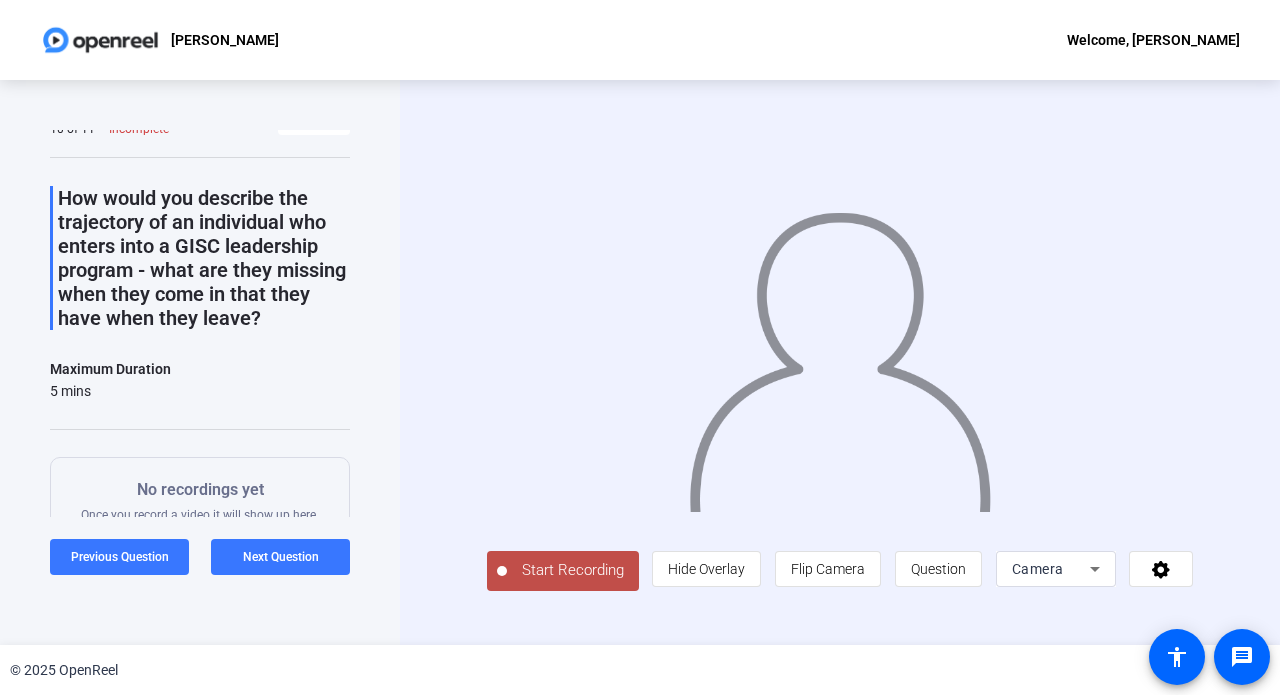 click on "Start Recording" 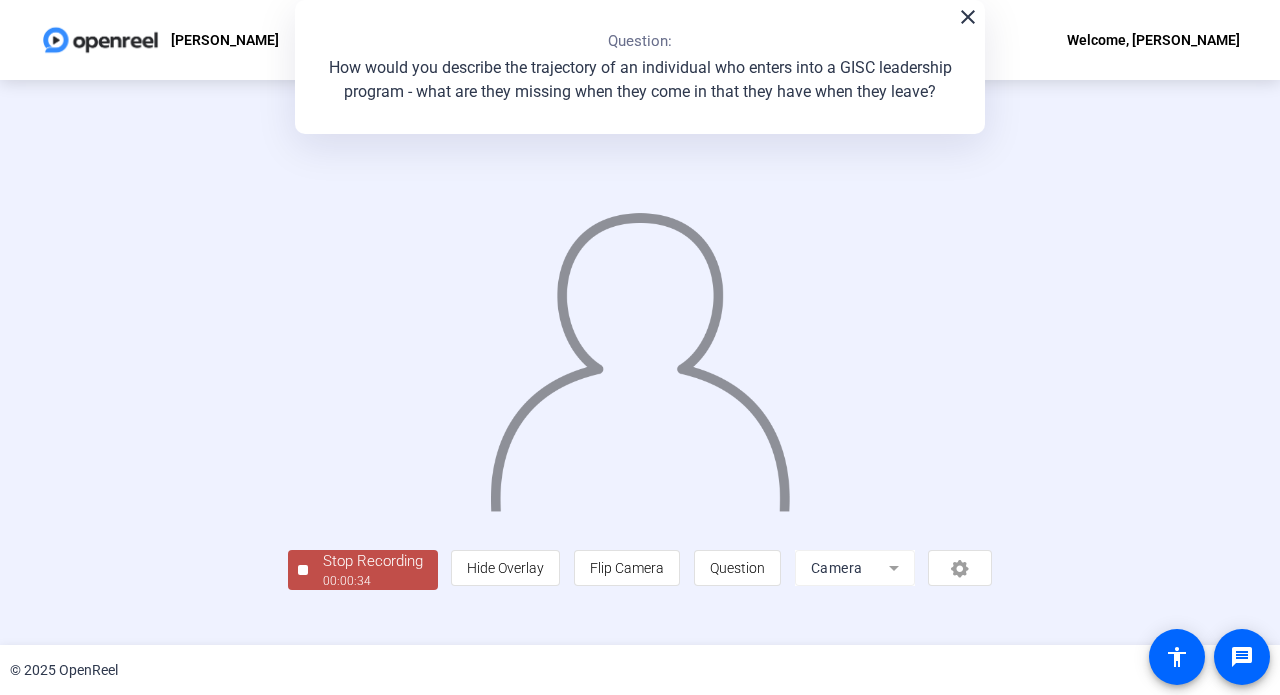 scroll, scrollTop: 71, scrollLeft: 0, axis: vertical 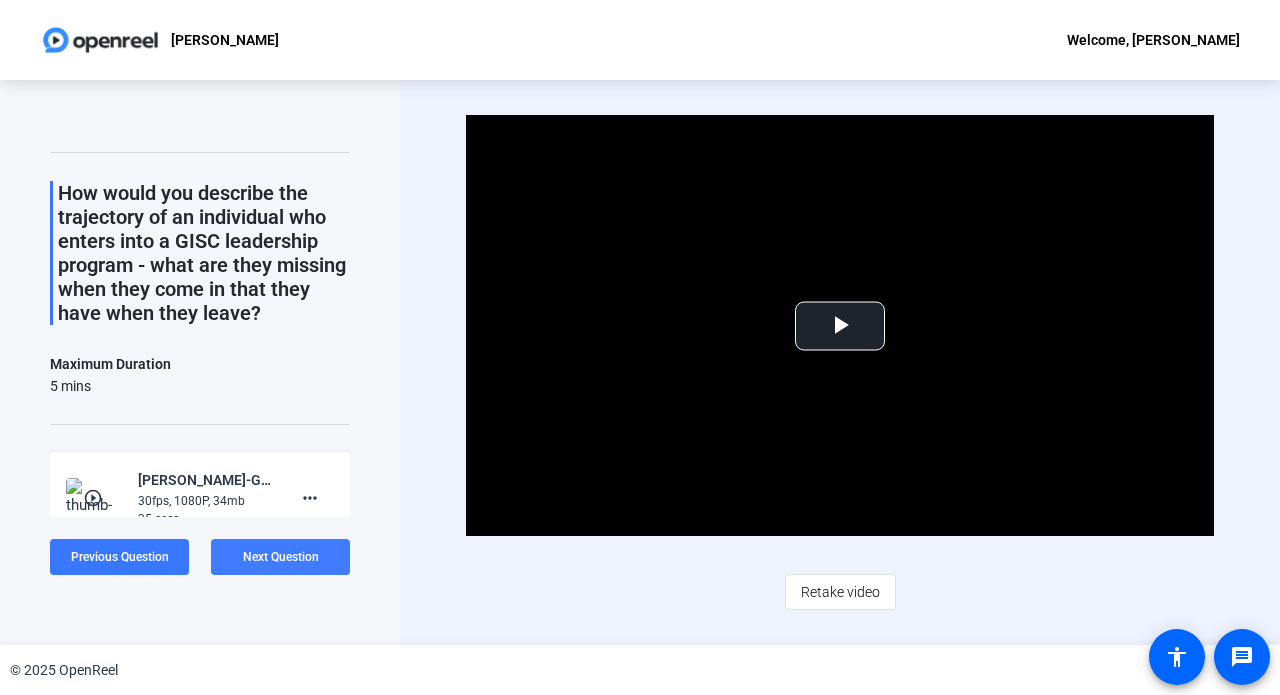 click on "Next Question" 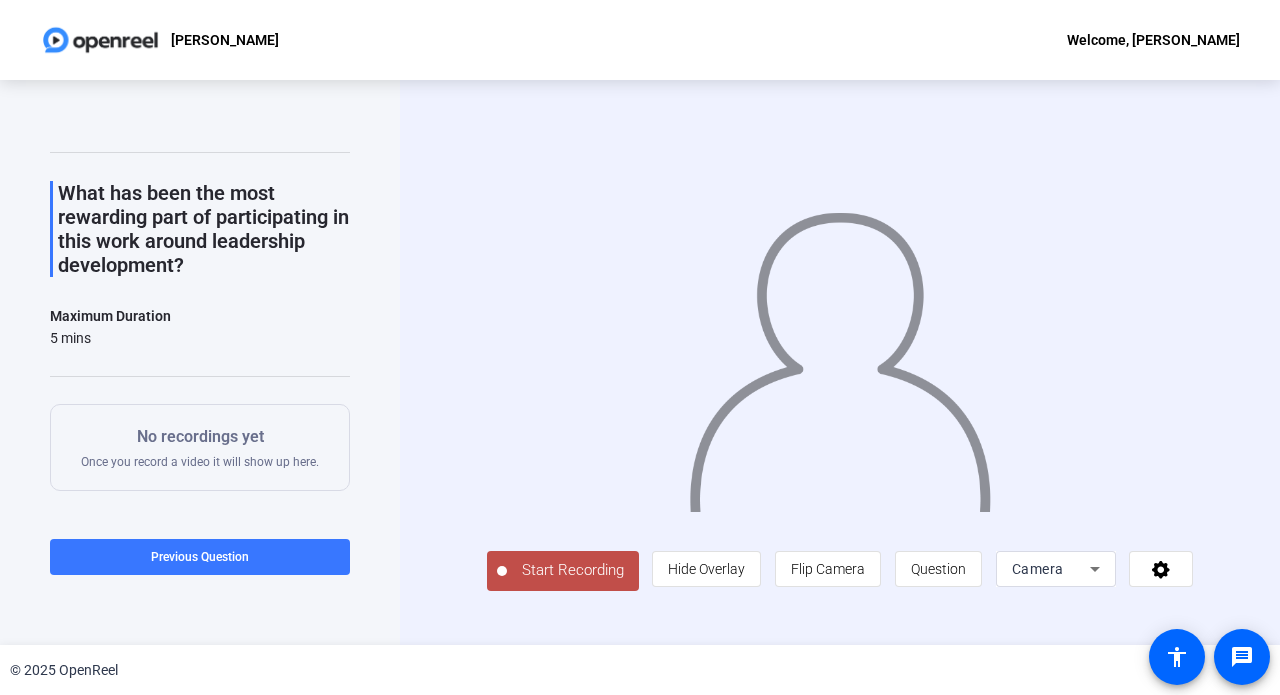 click on "Start Recording" 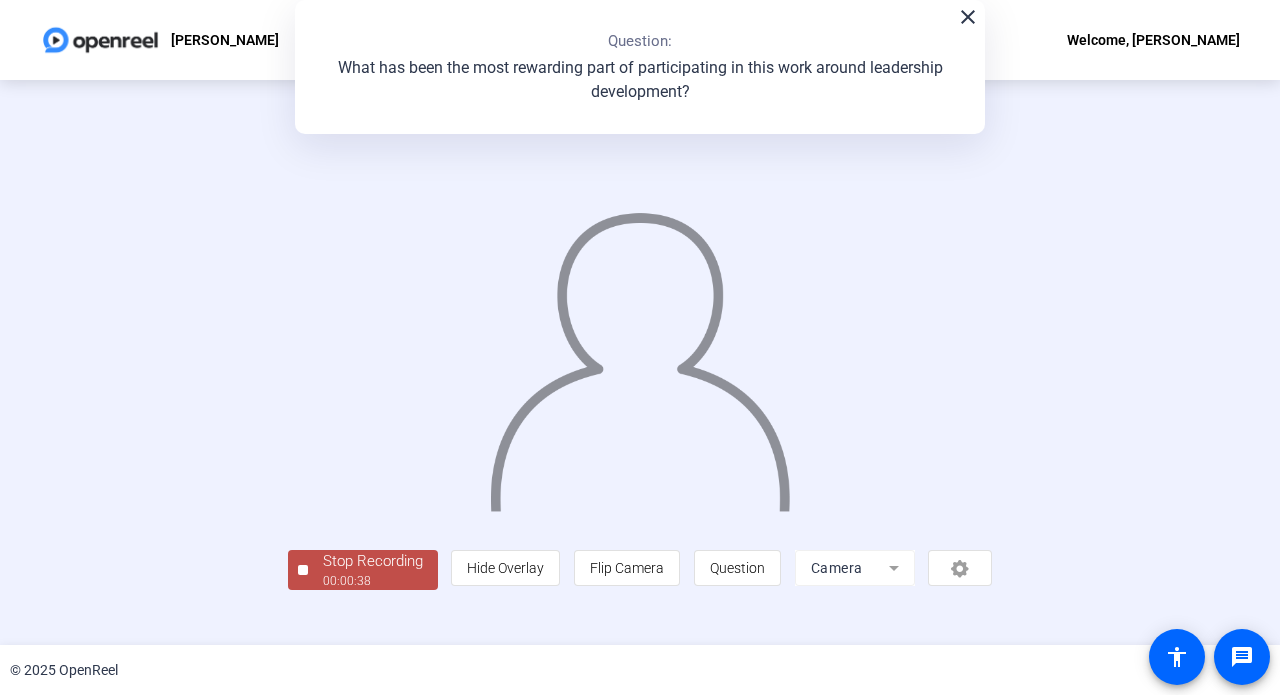 scroll, scrollTop: 71, scrollLeft: 0, axis: vertical 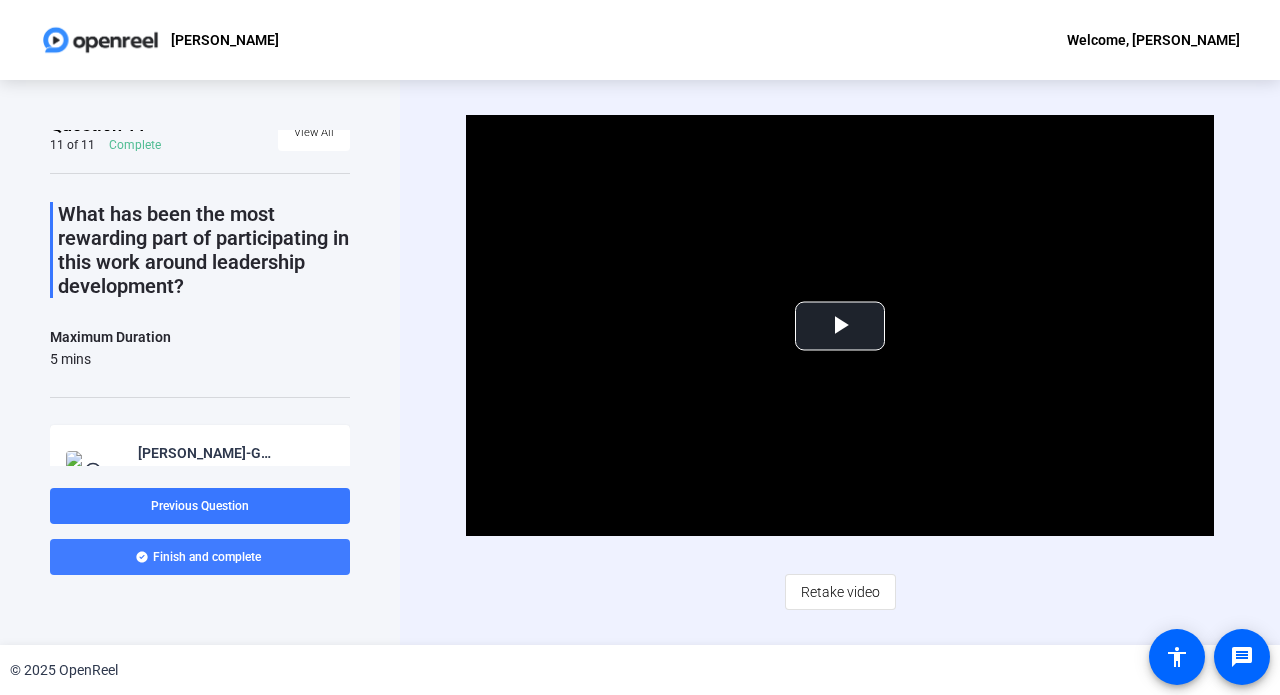 click 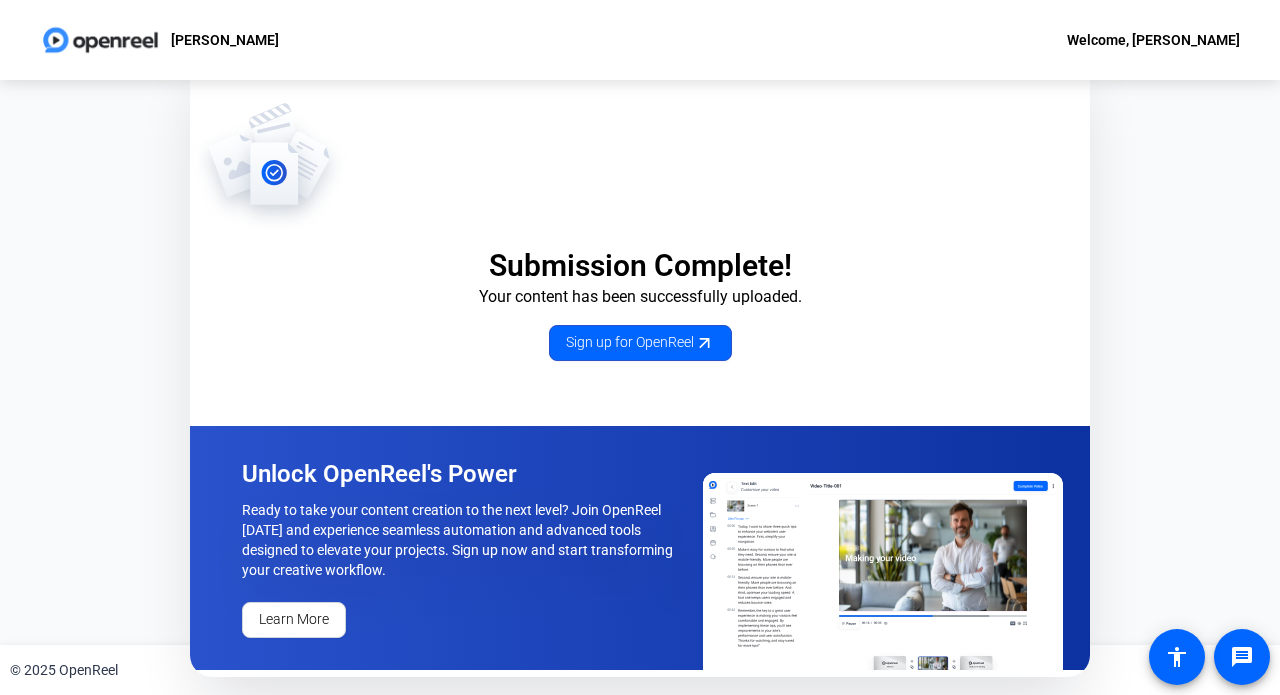 scroll, scrollTop: 0, scrollLeft: 0, axis: both 